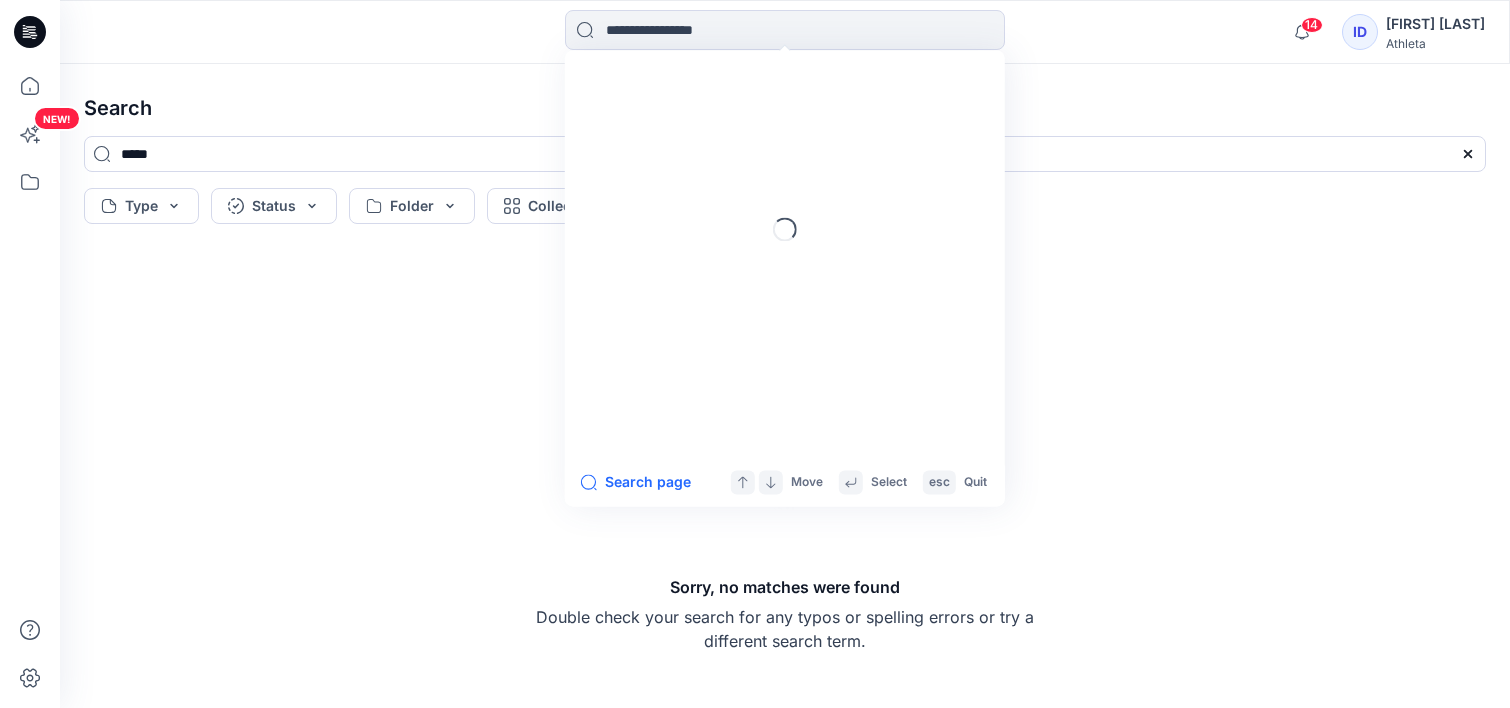 scroll, scrollTop: 0, scrollLeft: 0, axis: both 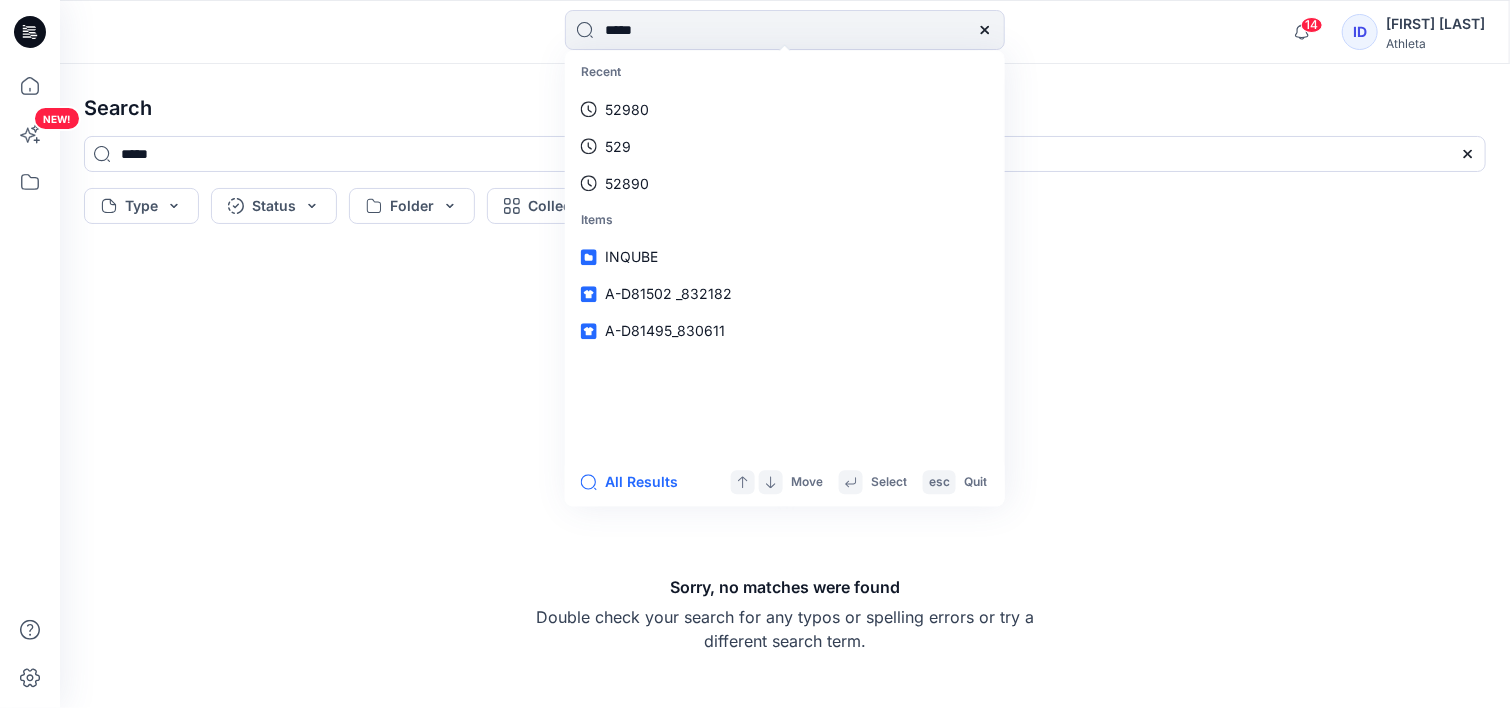 type on "******" 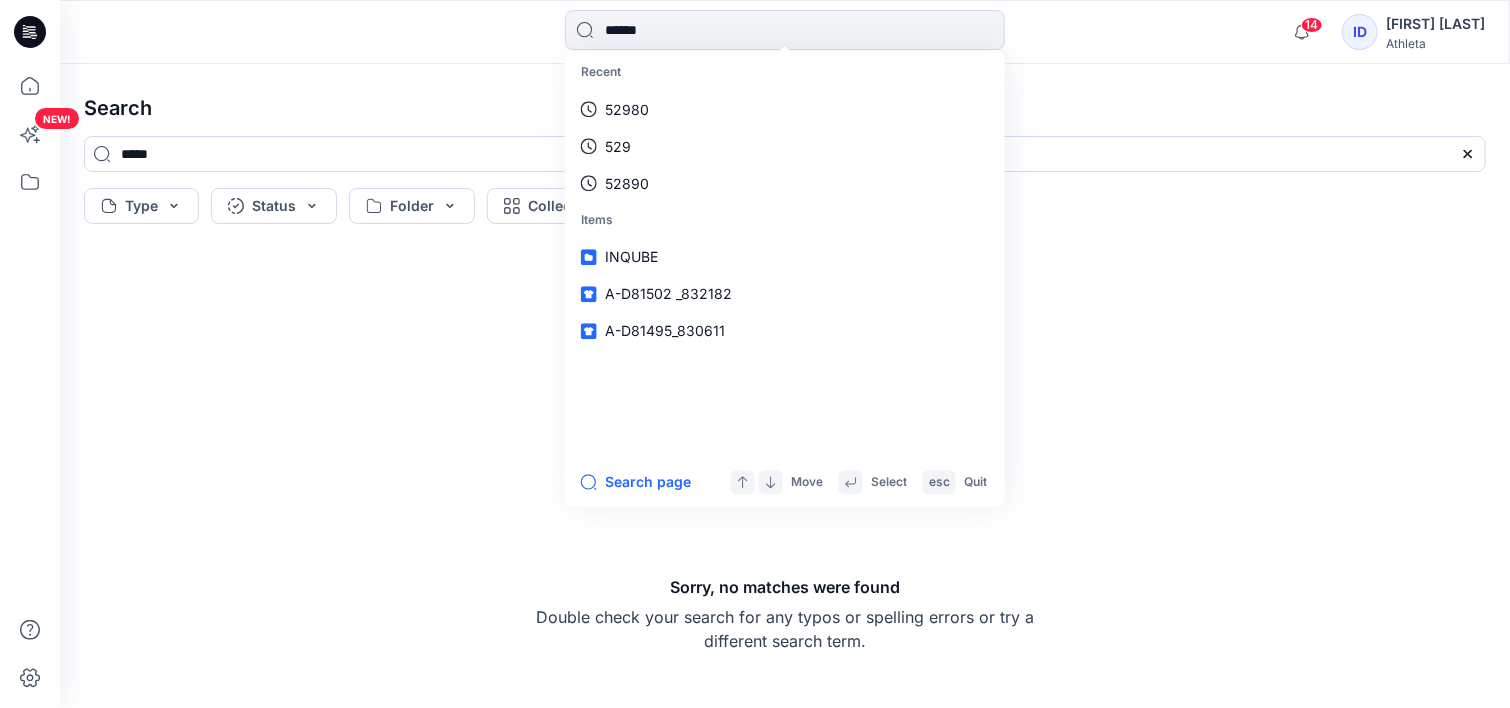 type 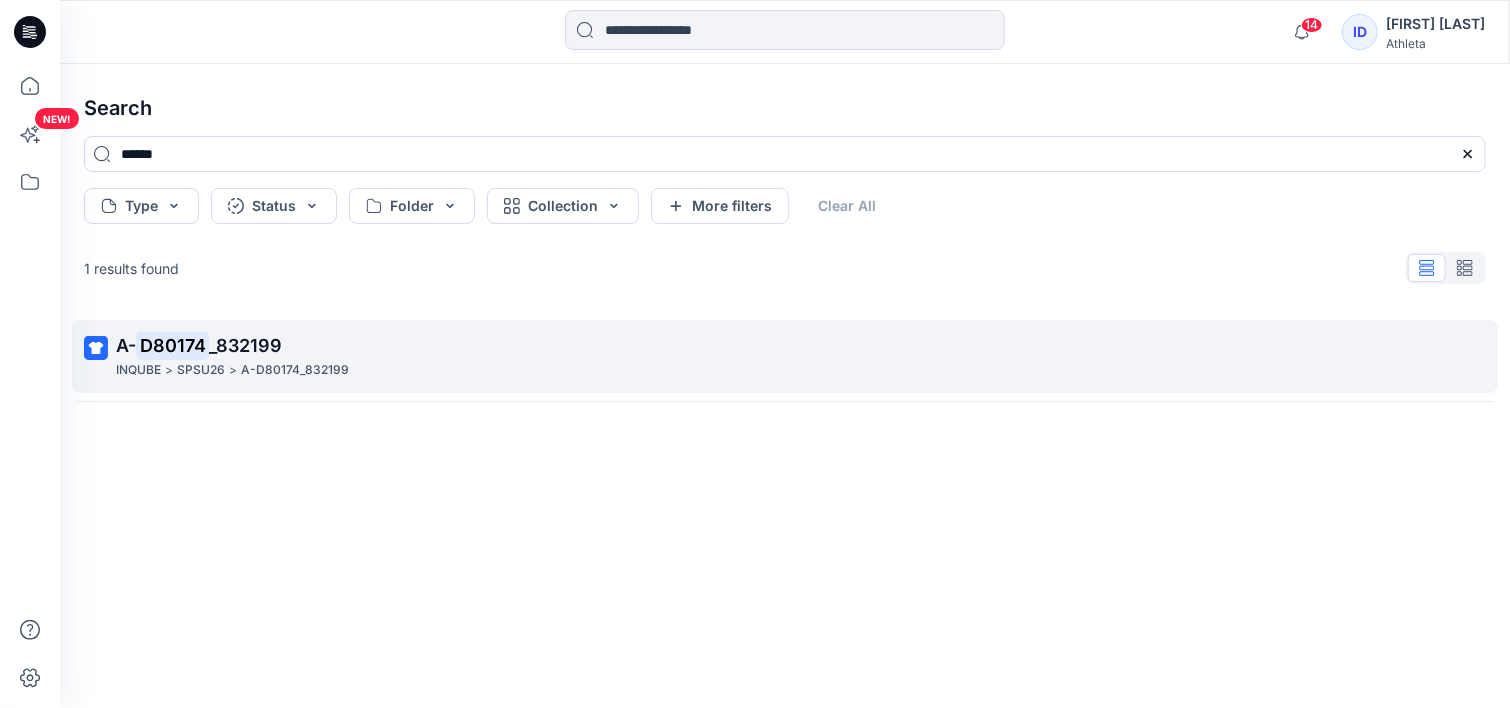 click on "_832199" at bounding box center (245, 345) 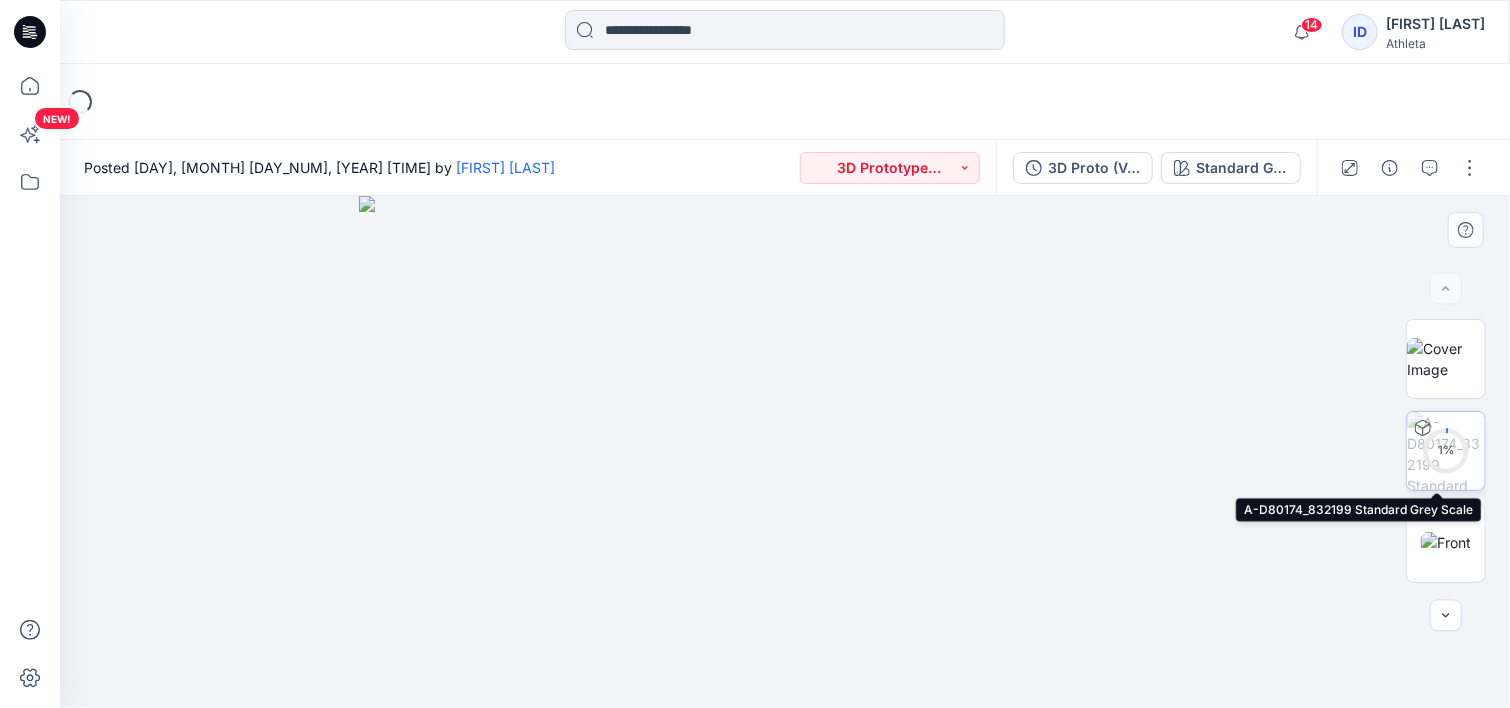 click on "1 %" at bounding box center [1446, 450] 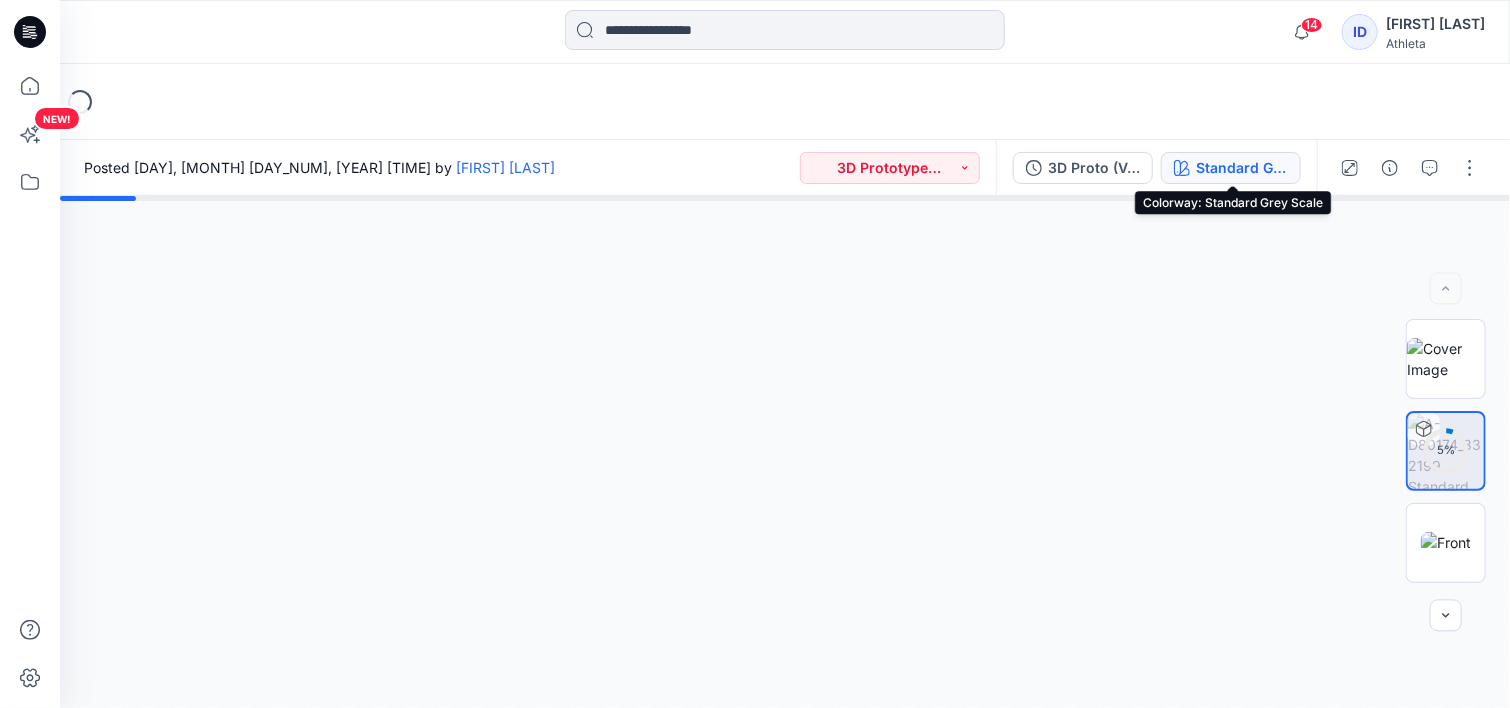 click on "Standard Grey Scale" at bounding box center (1242, 168) 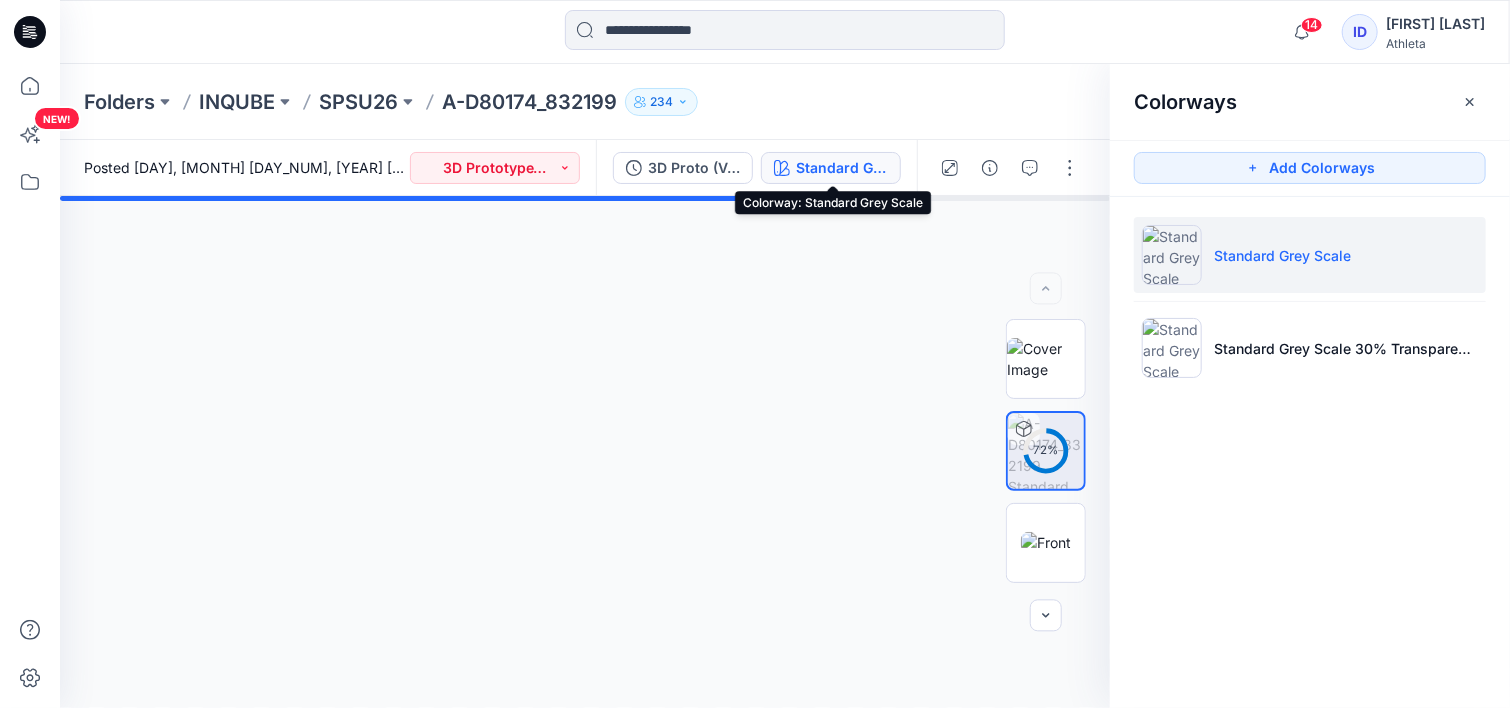 click on "Standard Grey Scale" at bounding box center (1310, 255) 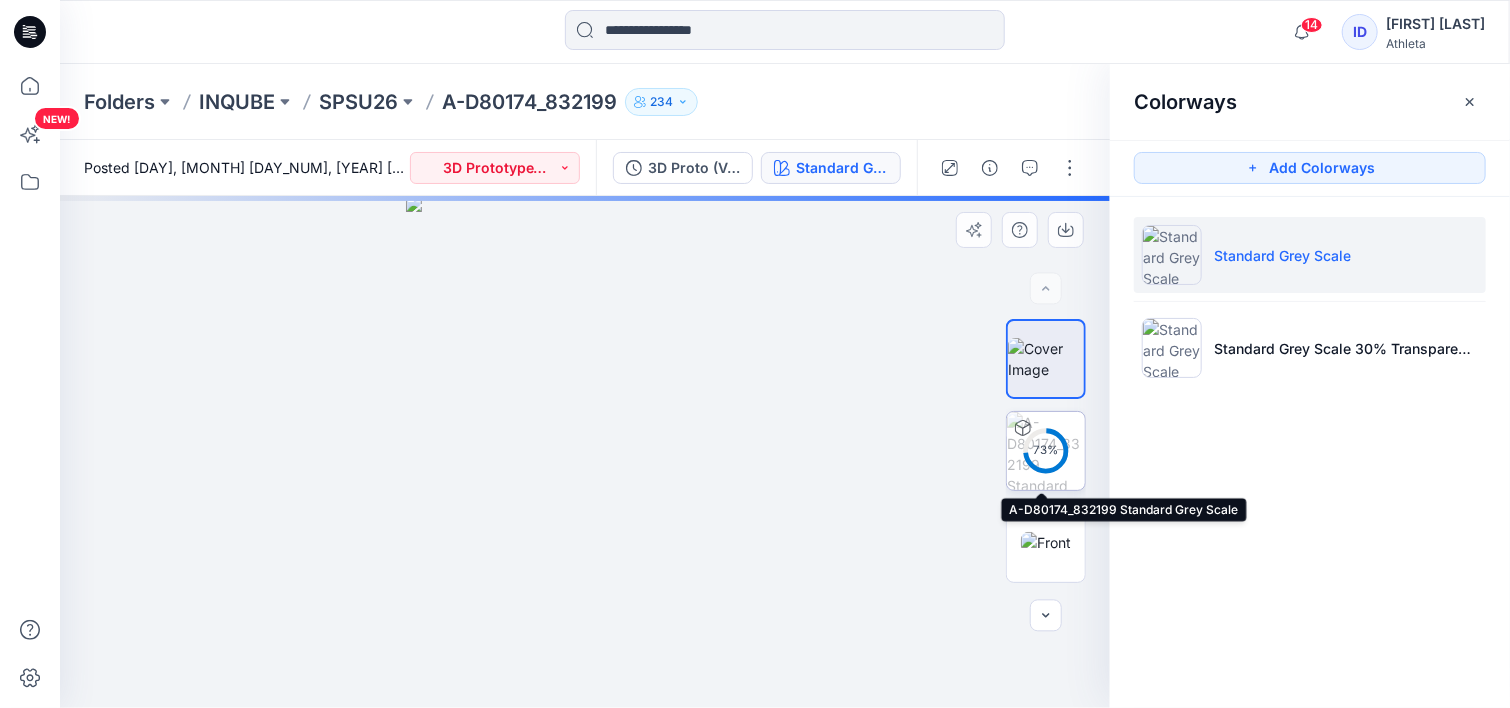 click at bounding box center [1046, 451] 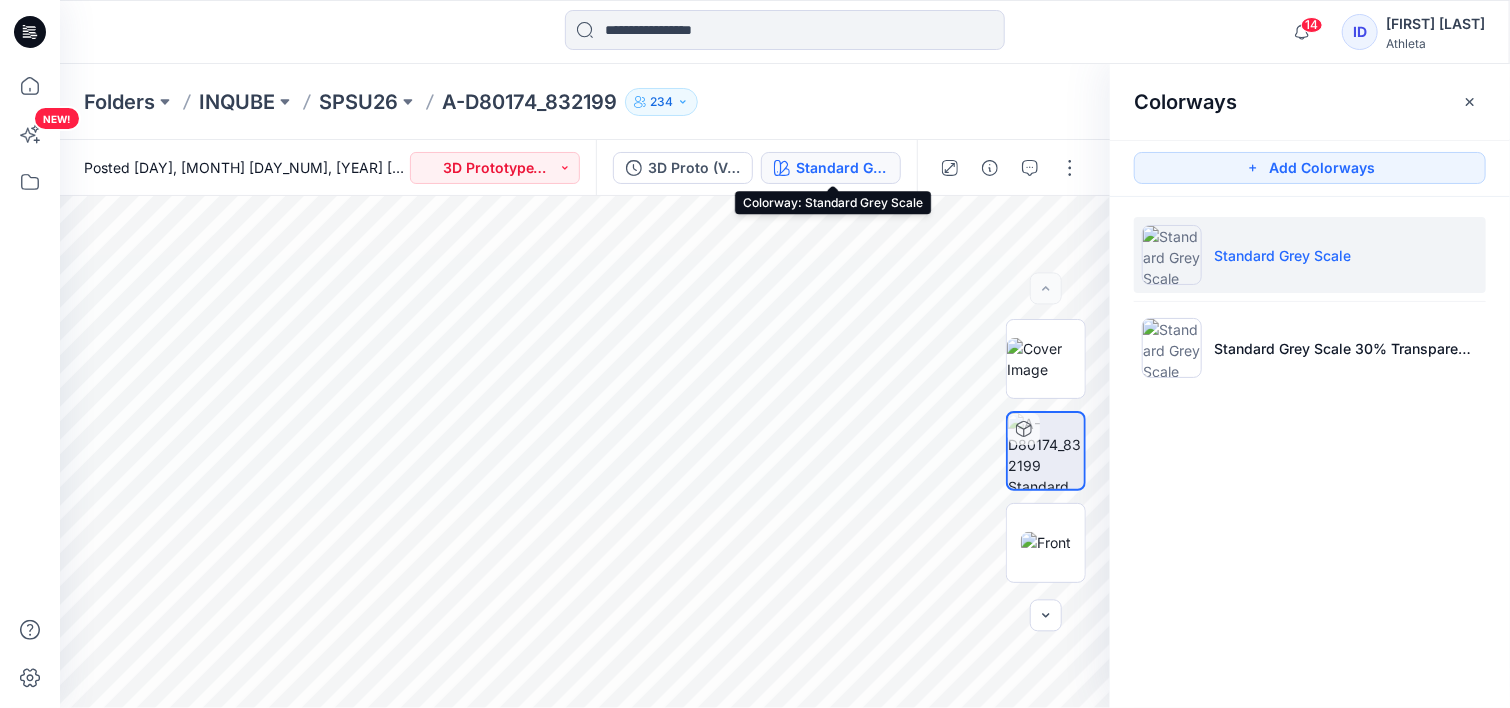 click on "Standard Grey Scale" at bounding box center (831, 168) 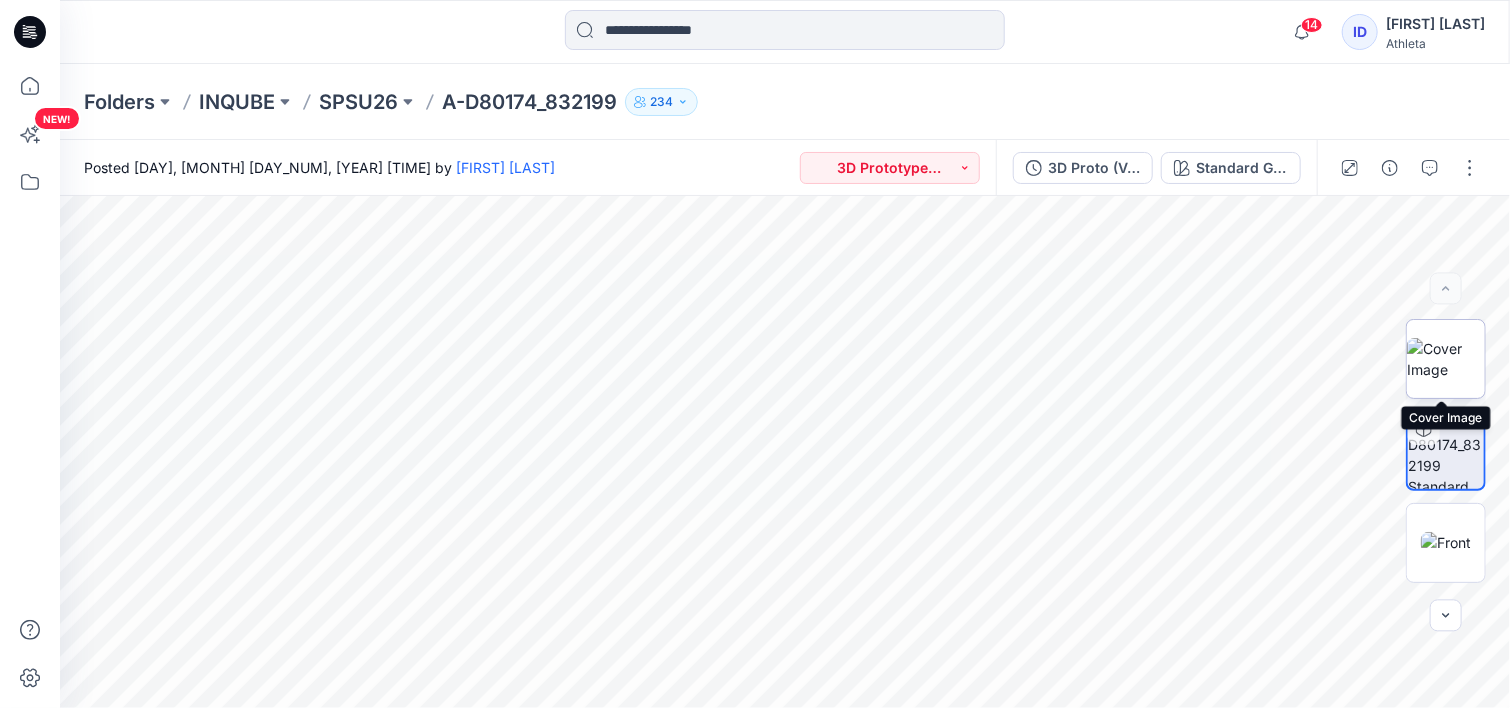 click at bounding box center (1446, 359) 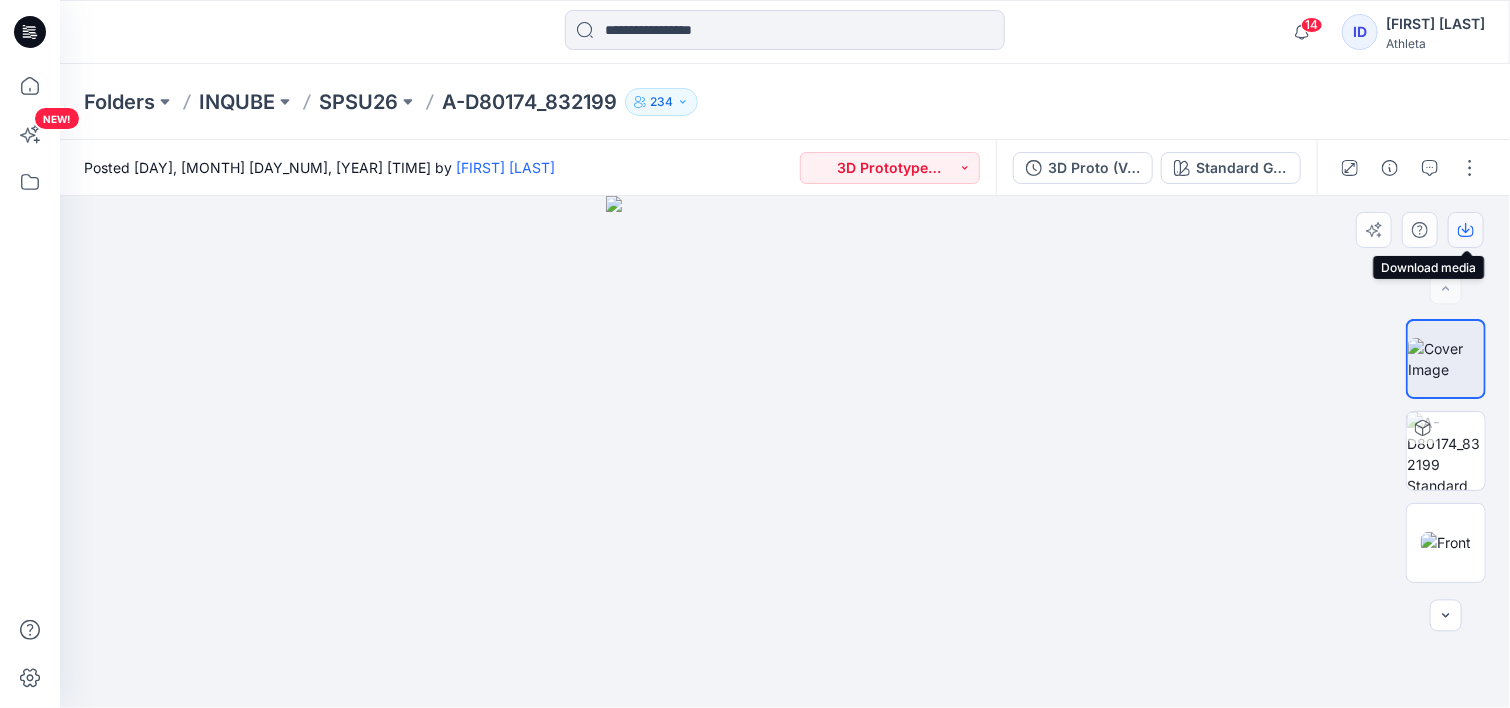 click 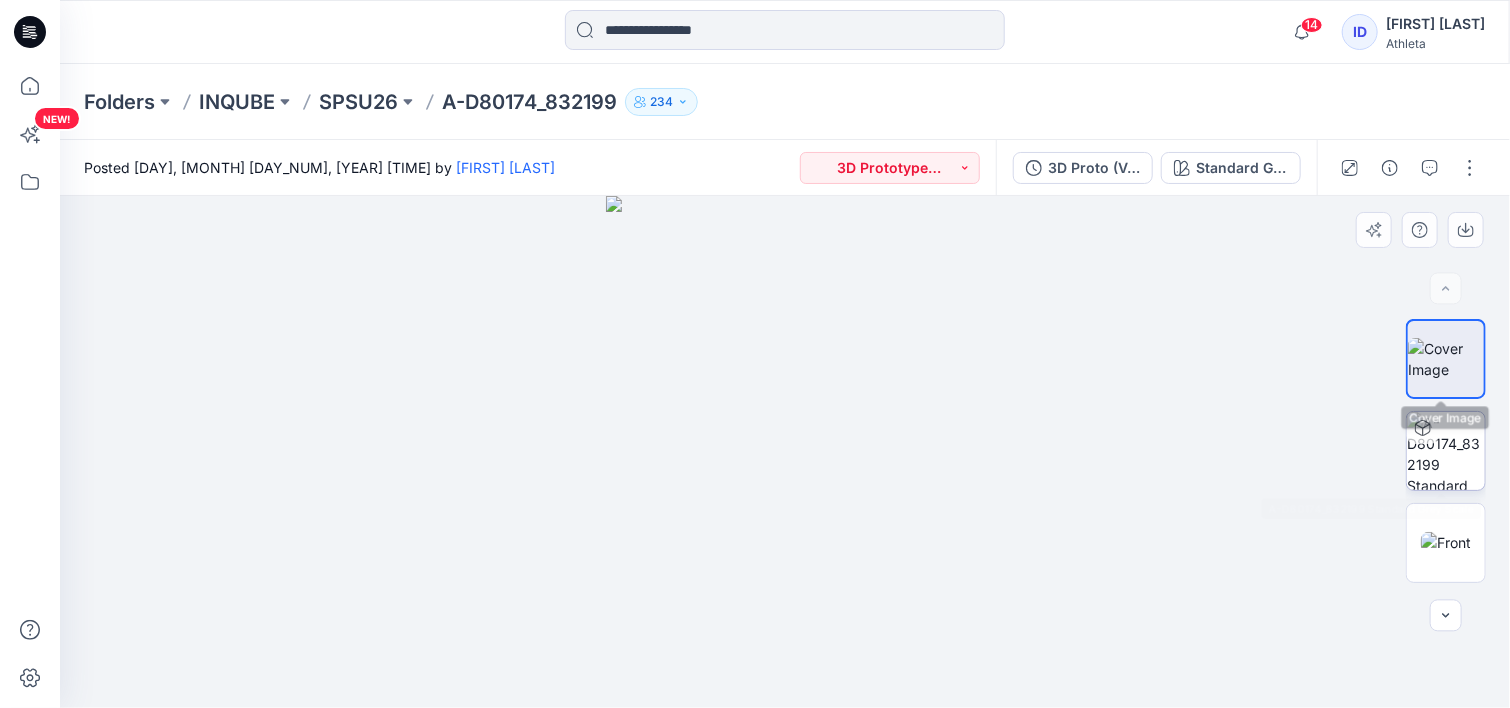 click at bounding box center (1446, 451) 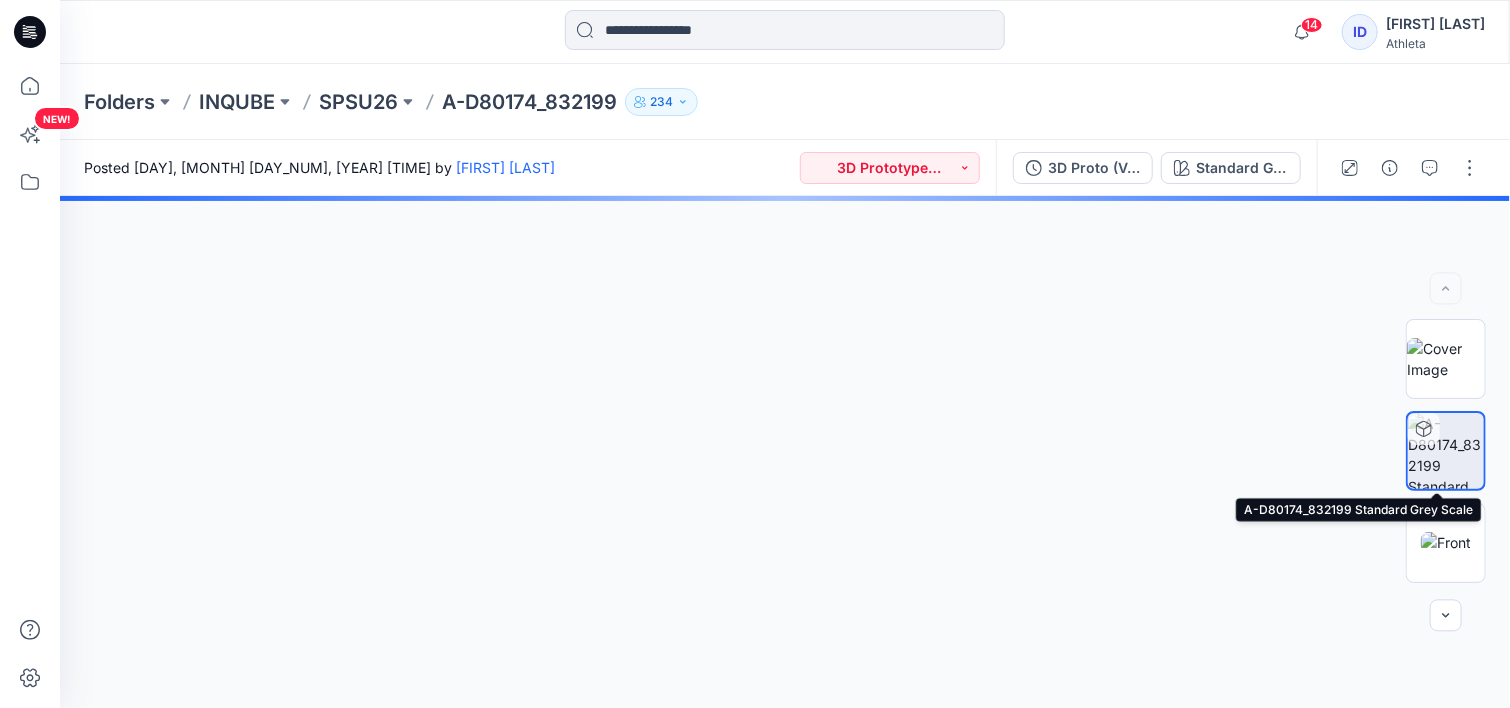 click 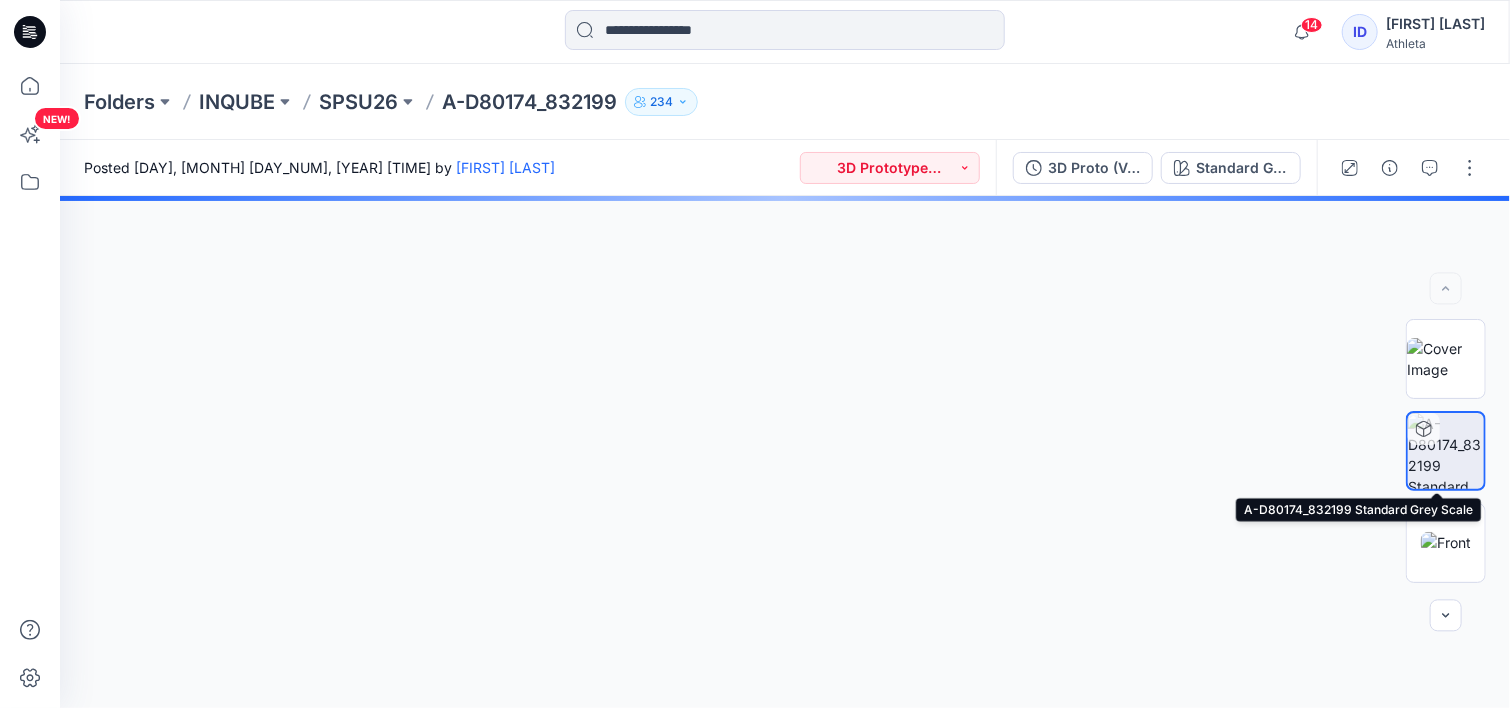 click on "3D Proto (Vendor)" at bounding box center (1094, 168) 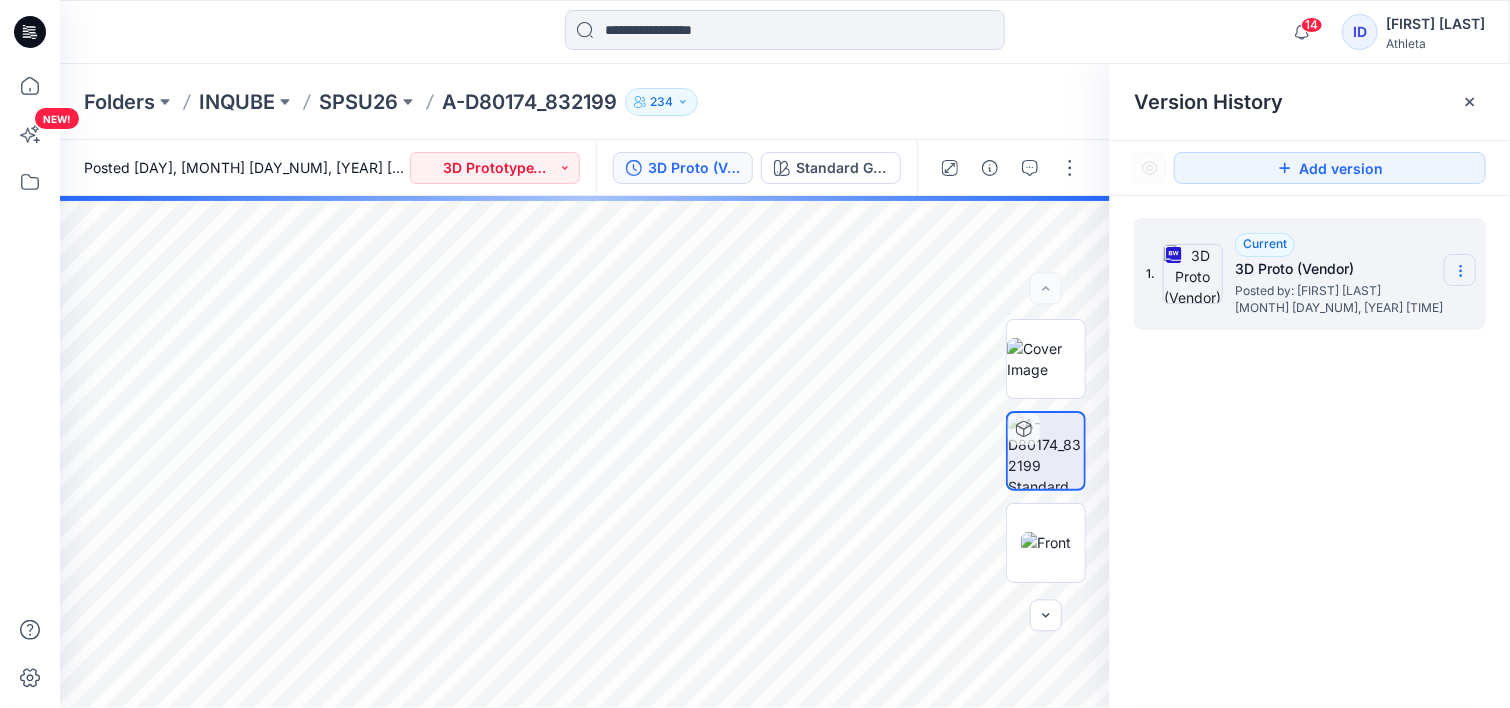click 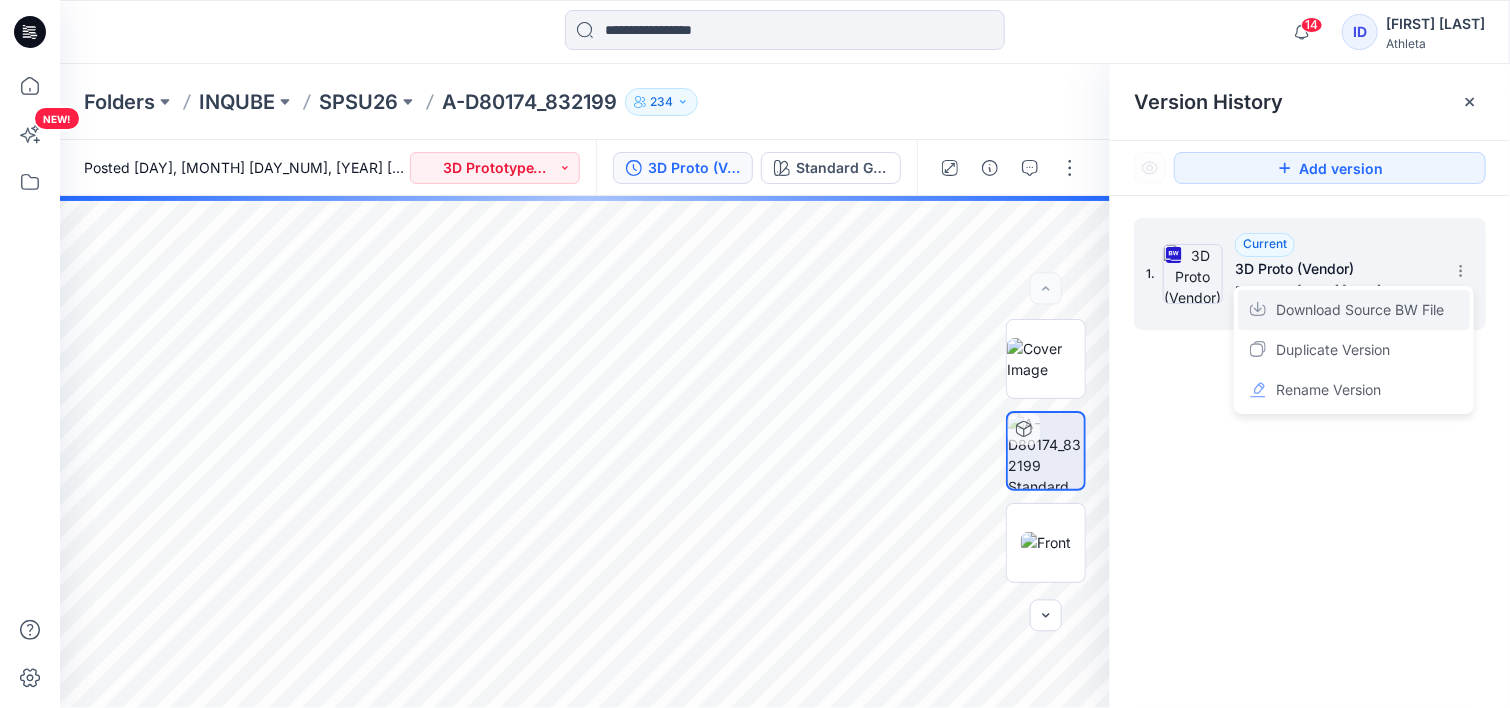click on "Download Source BW File" at bounding box center (1360, 310) 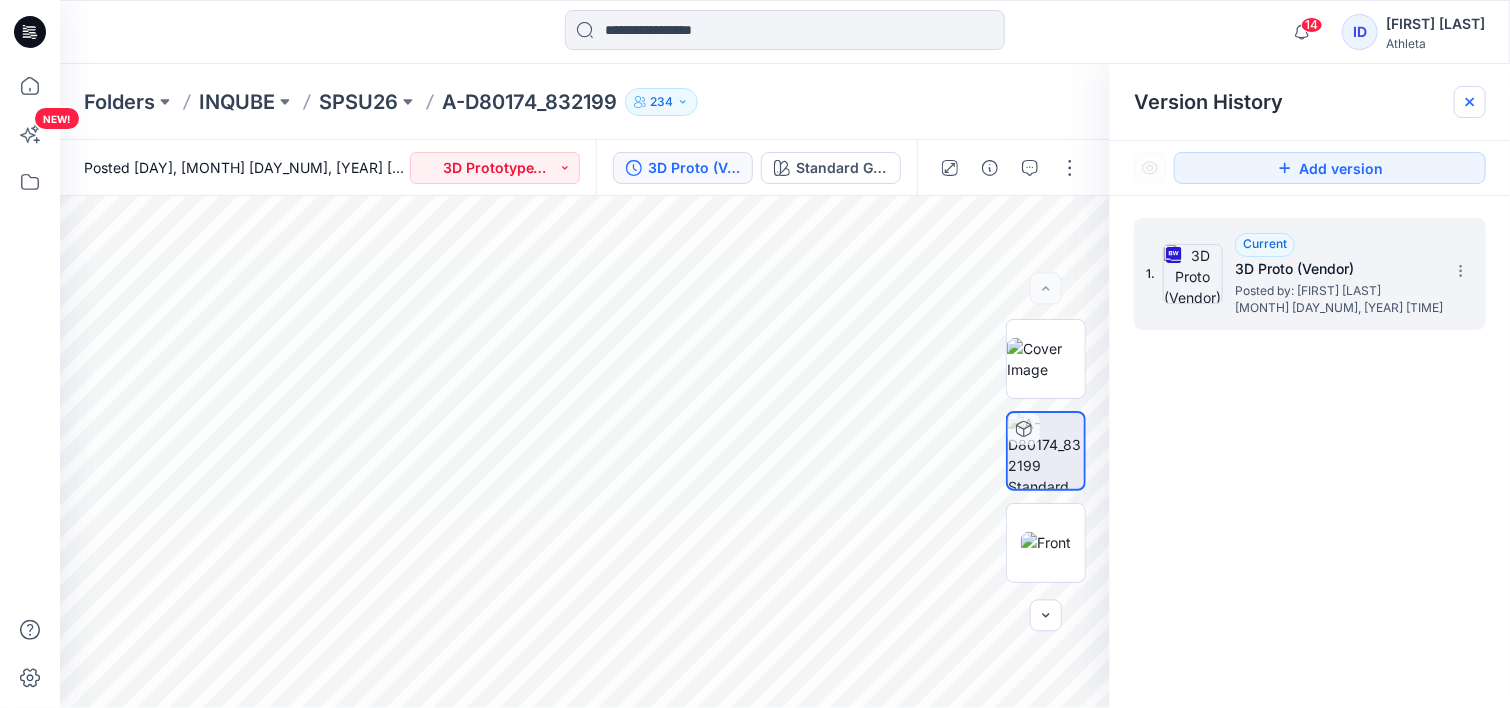 click 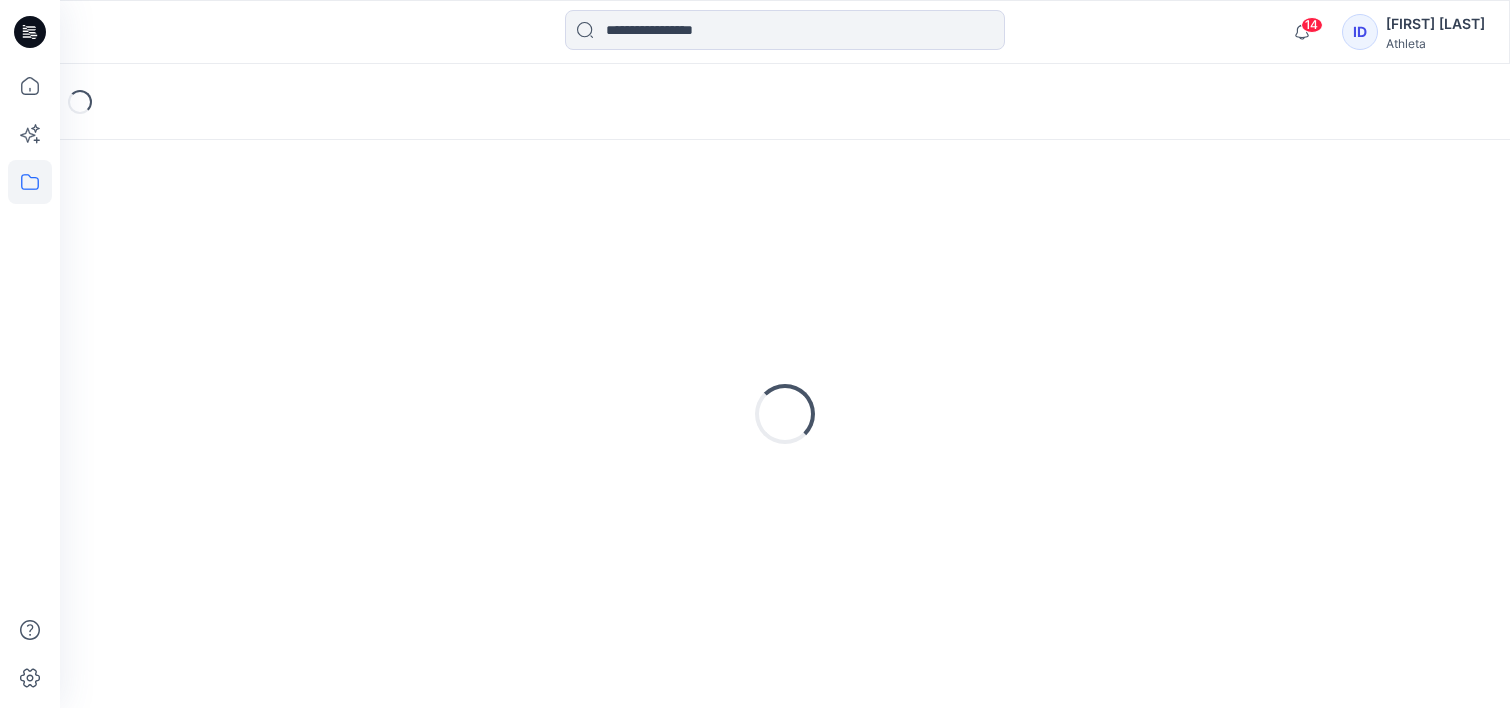scroll, scrollTop: 0, scrollLeft: 0, axis: both 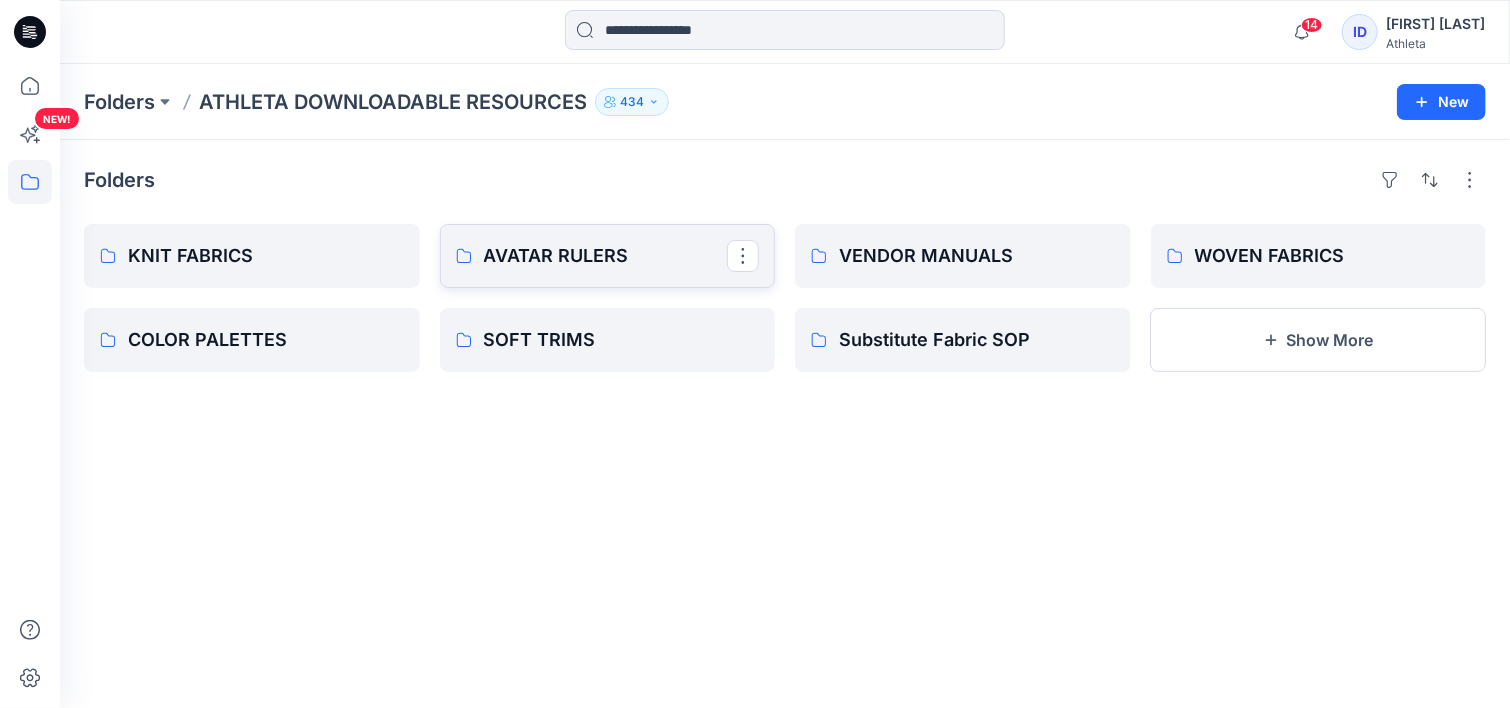 click on "AVATAR RULERS" at bounding box center [606, 256] 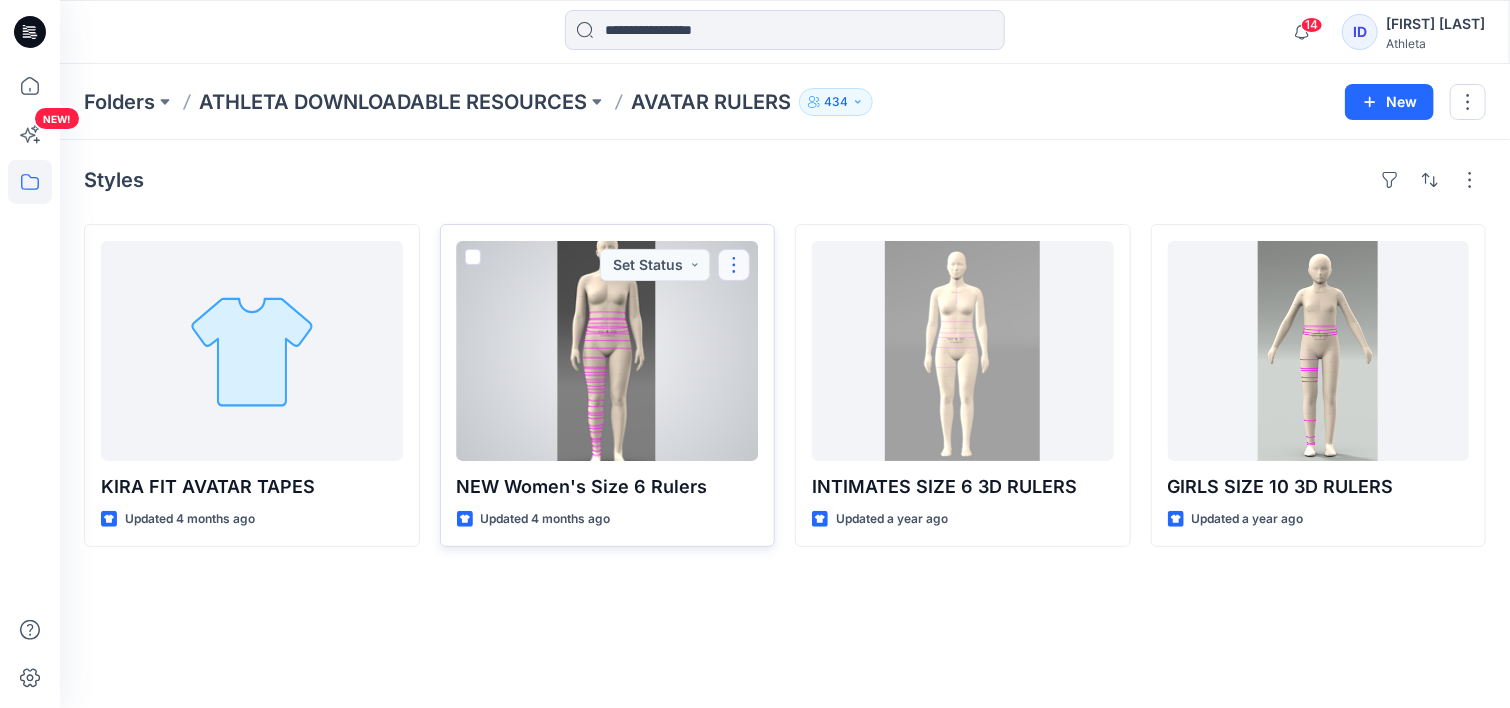 click at bounding box center (734, 265) 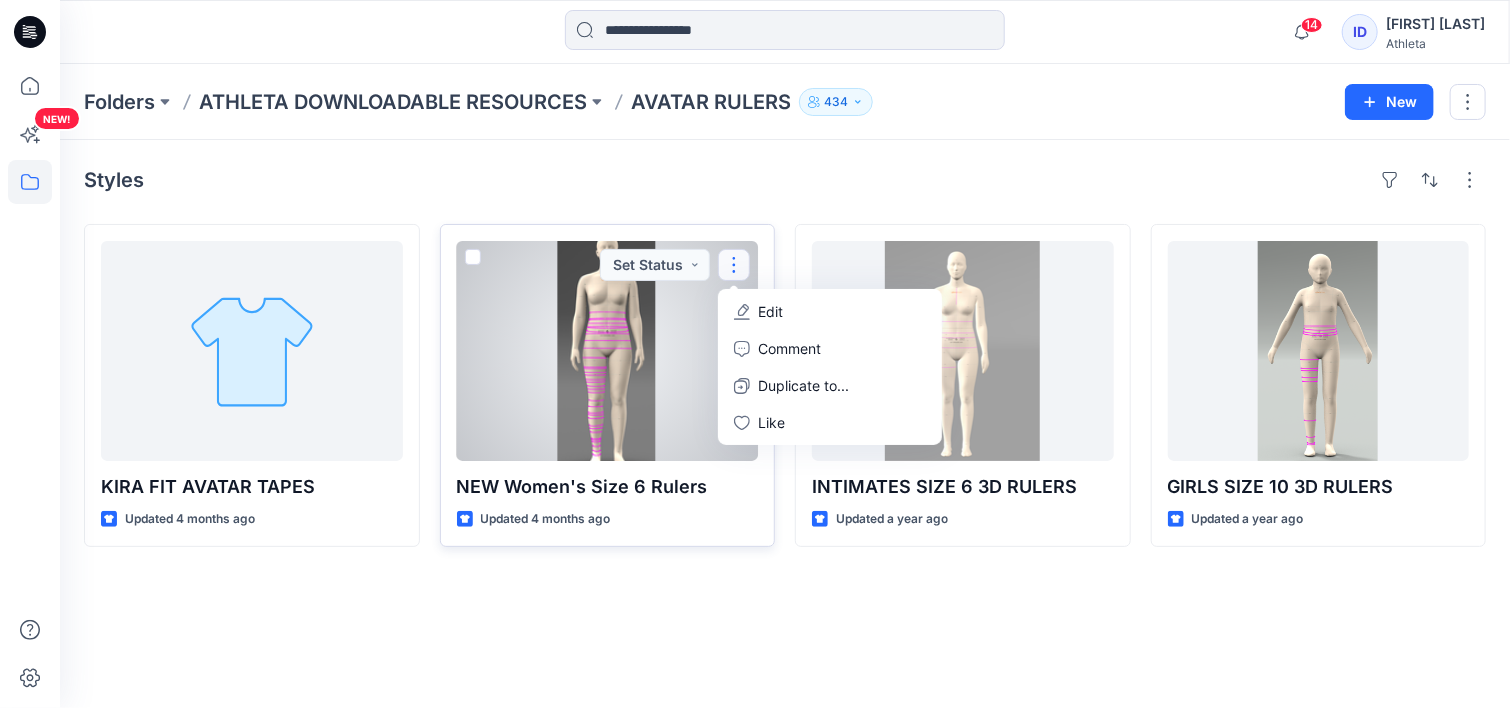 click at bounding box center [734, 265] 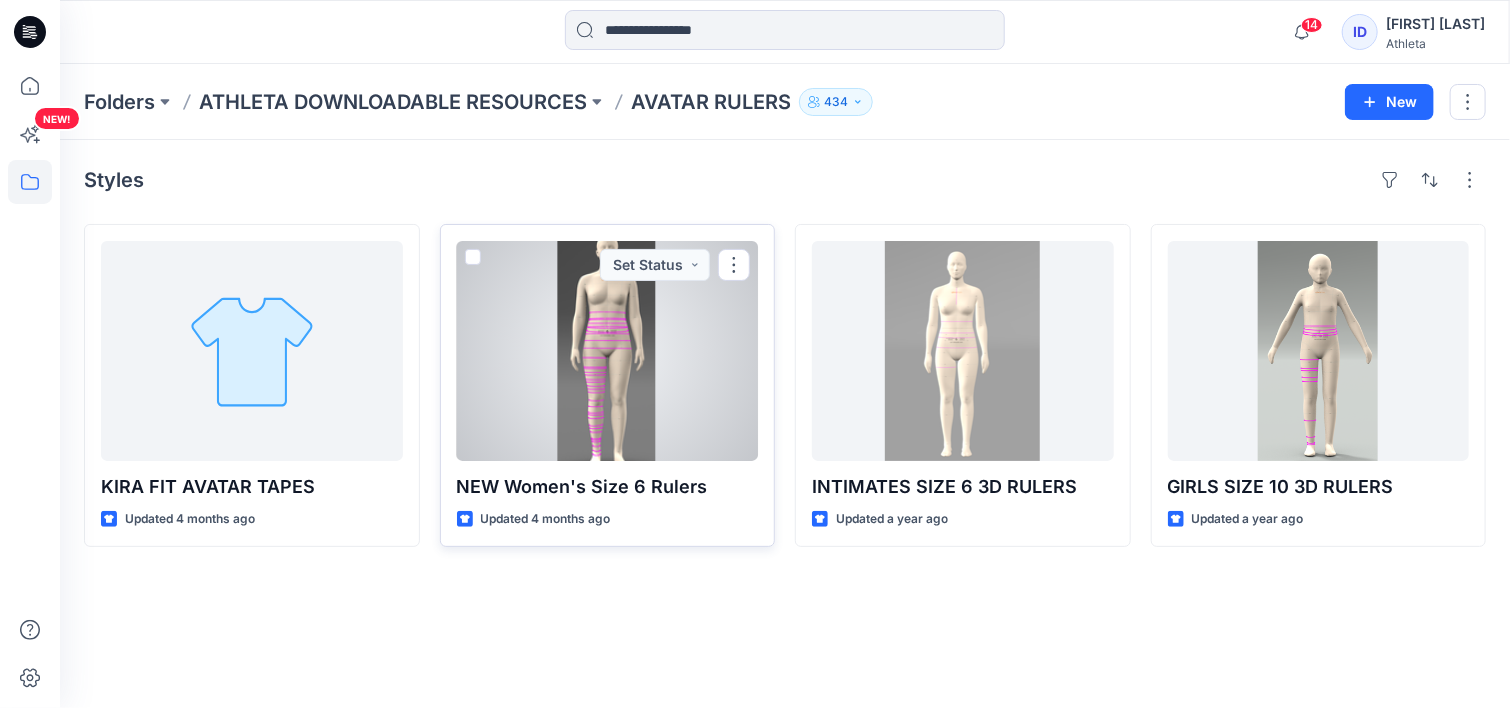 click at bounding box center [608, 351] 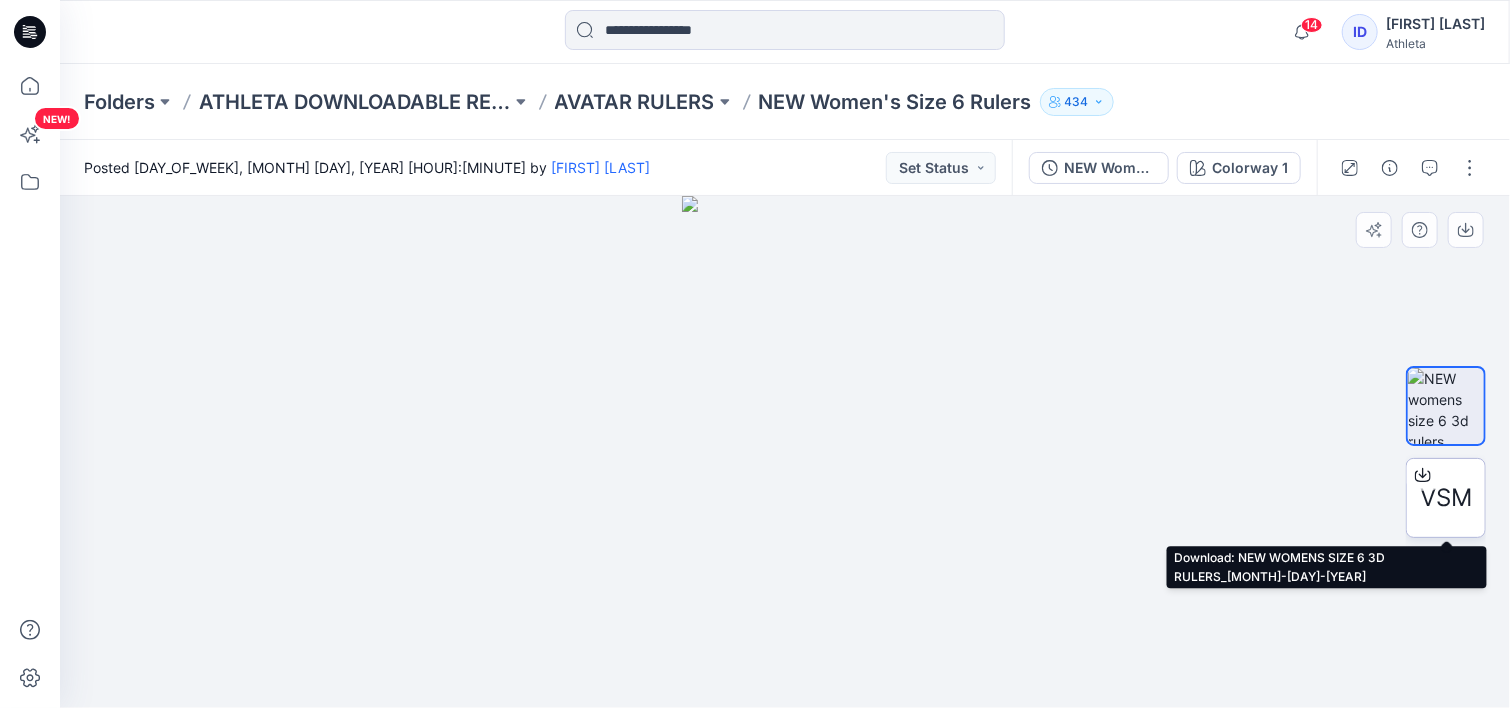click 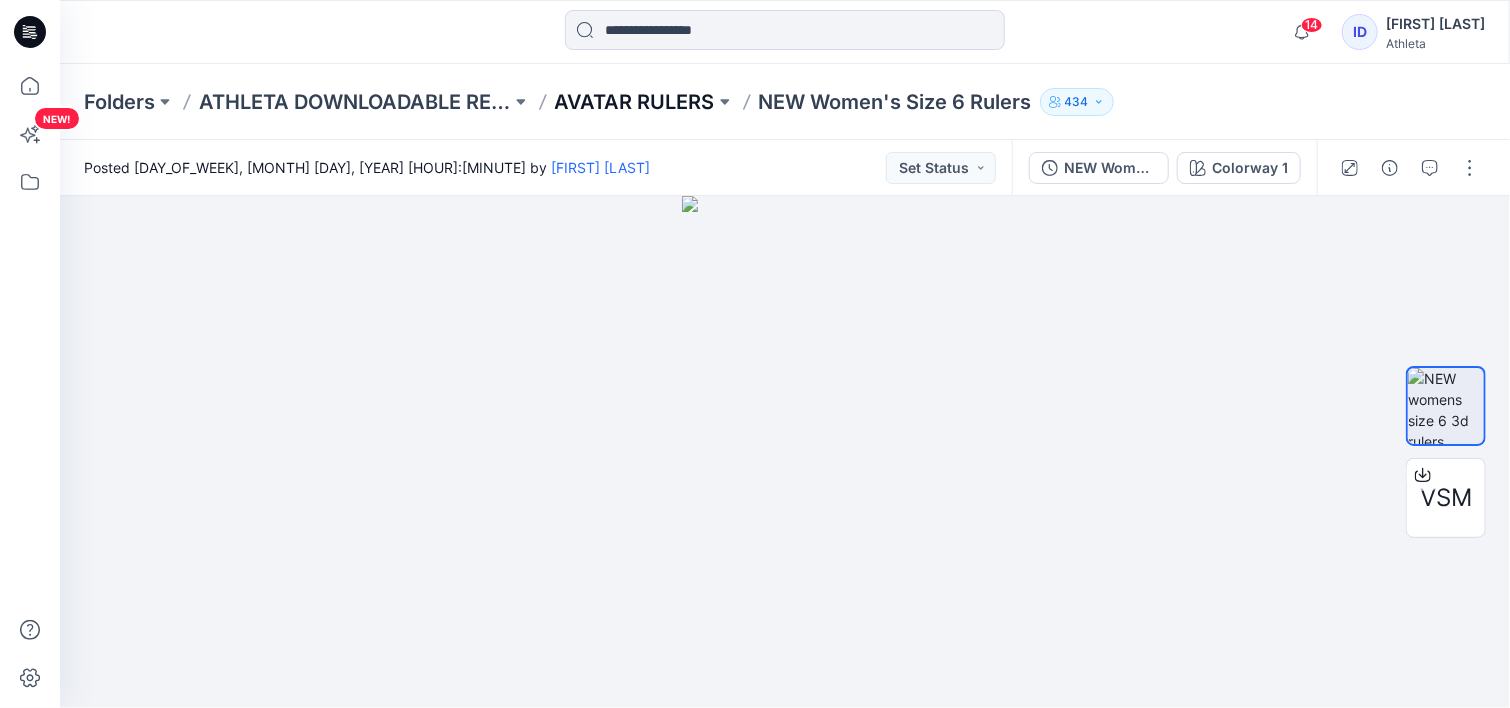 click on "AVATAR RULERS" at bounding box center (635, 102) 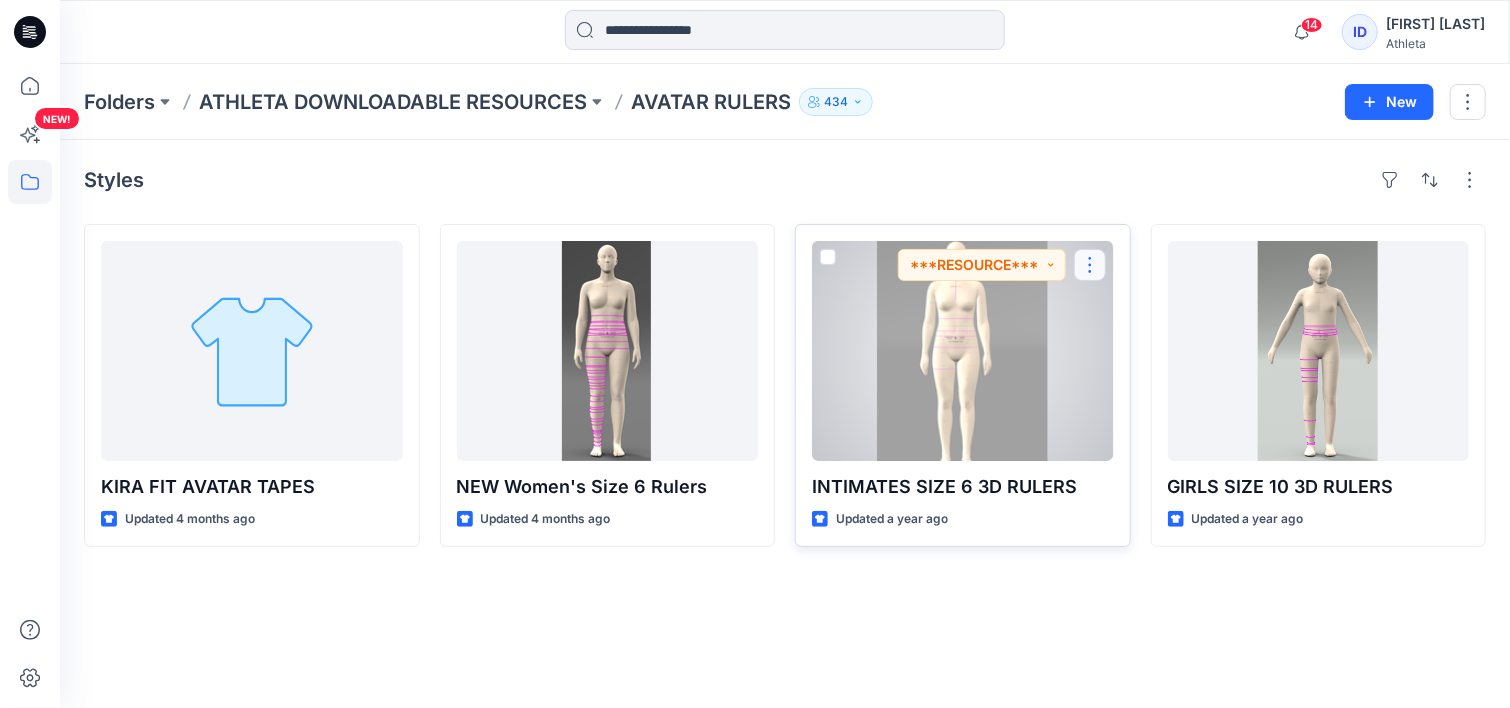 click at bounding box center (1090, 265) 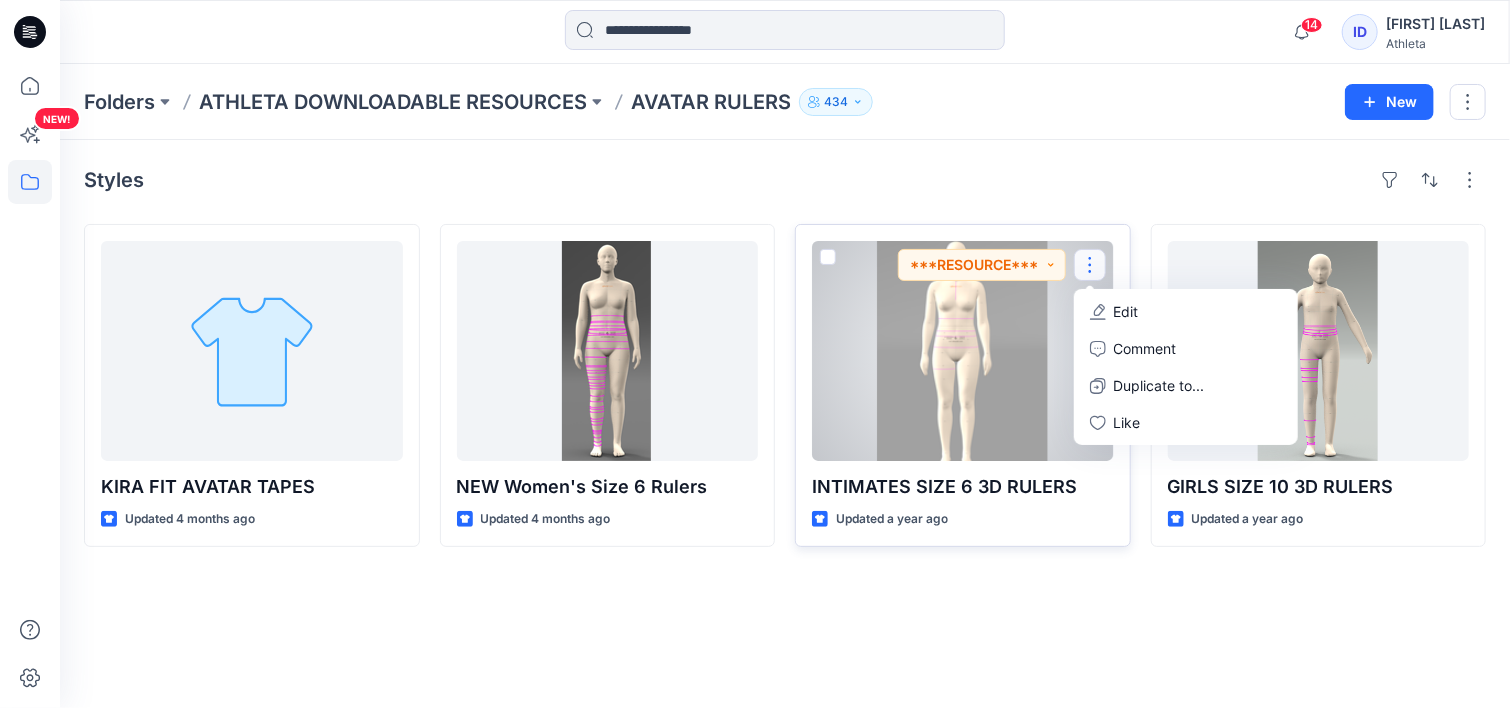 click at bounding box center [963, 351] 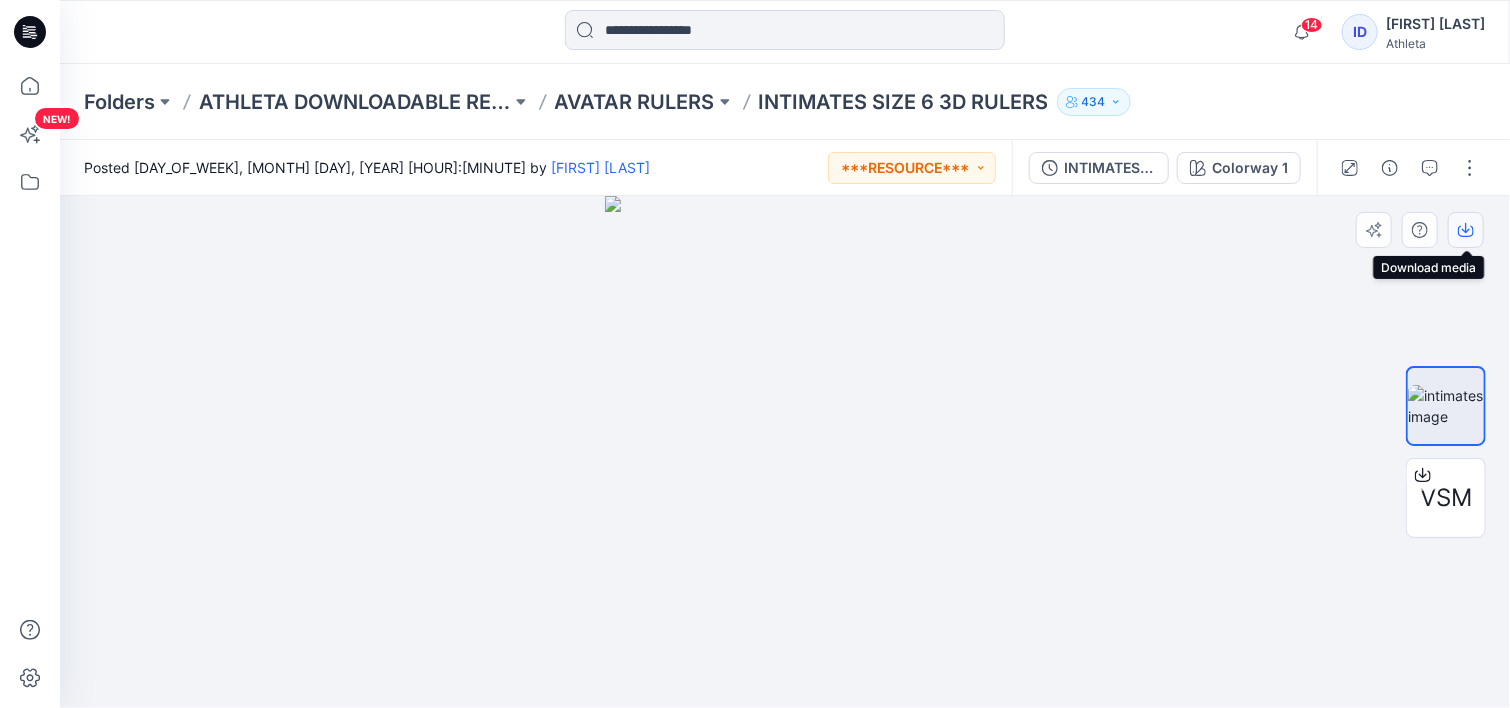 click 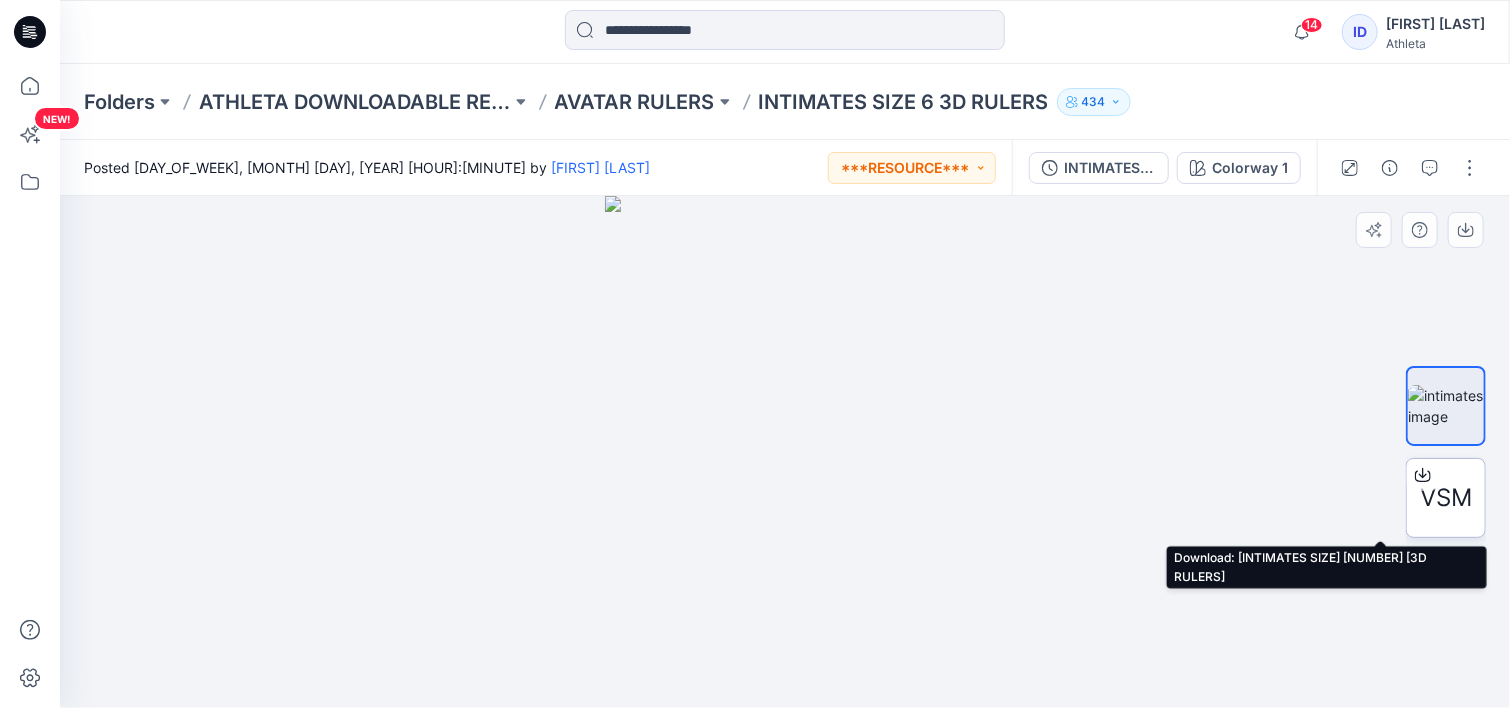 click 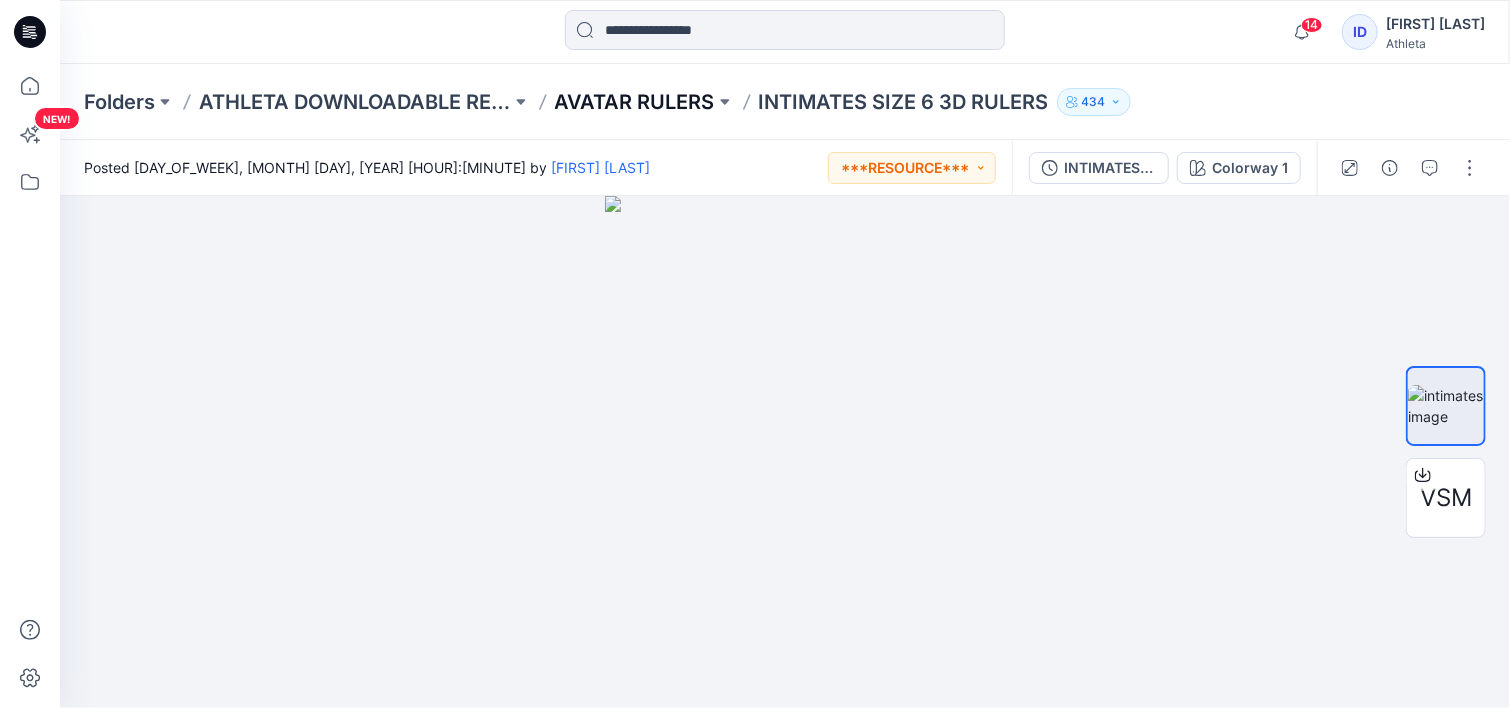 click on "AVATAR RULERS" at bounding box center [635, 102] 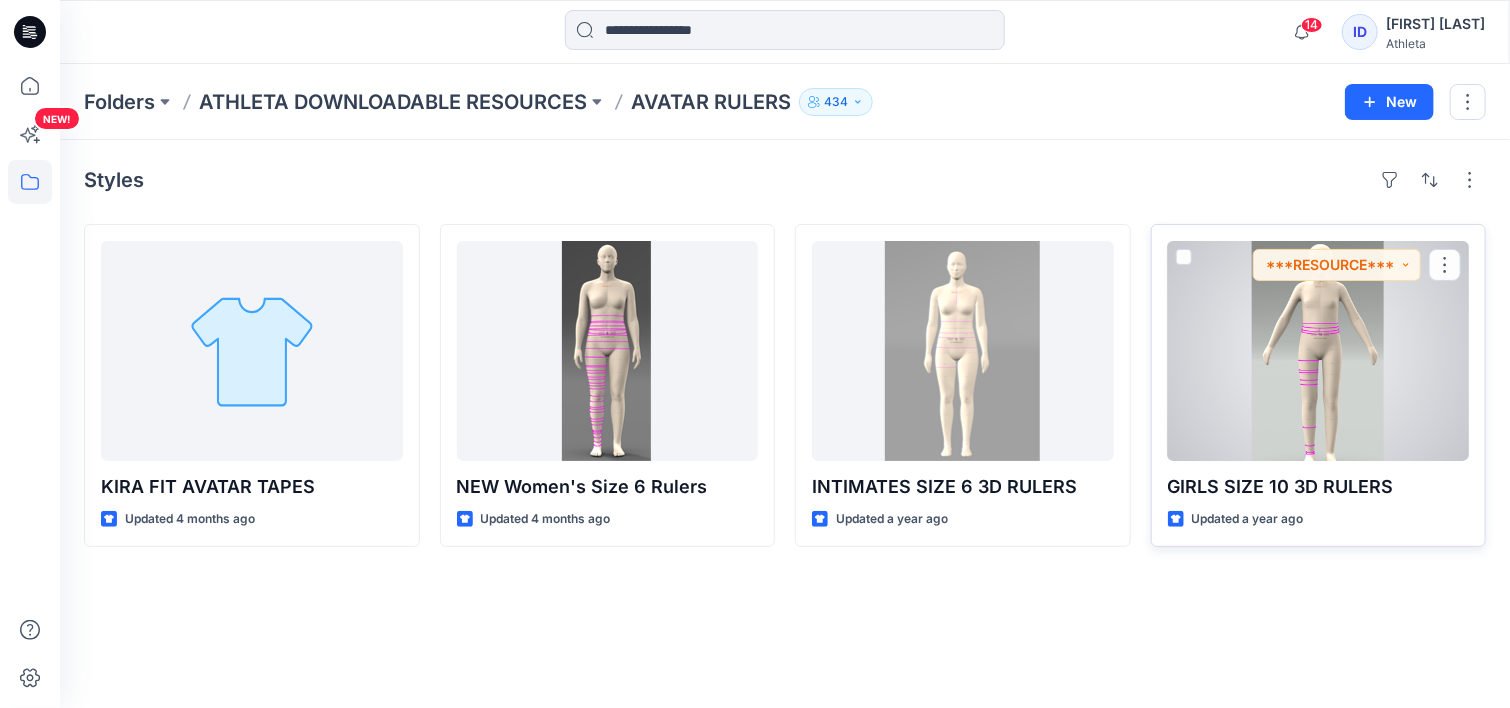click at bounding box center [1319, 351] 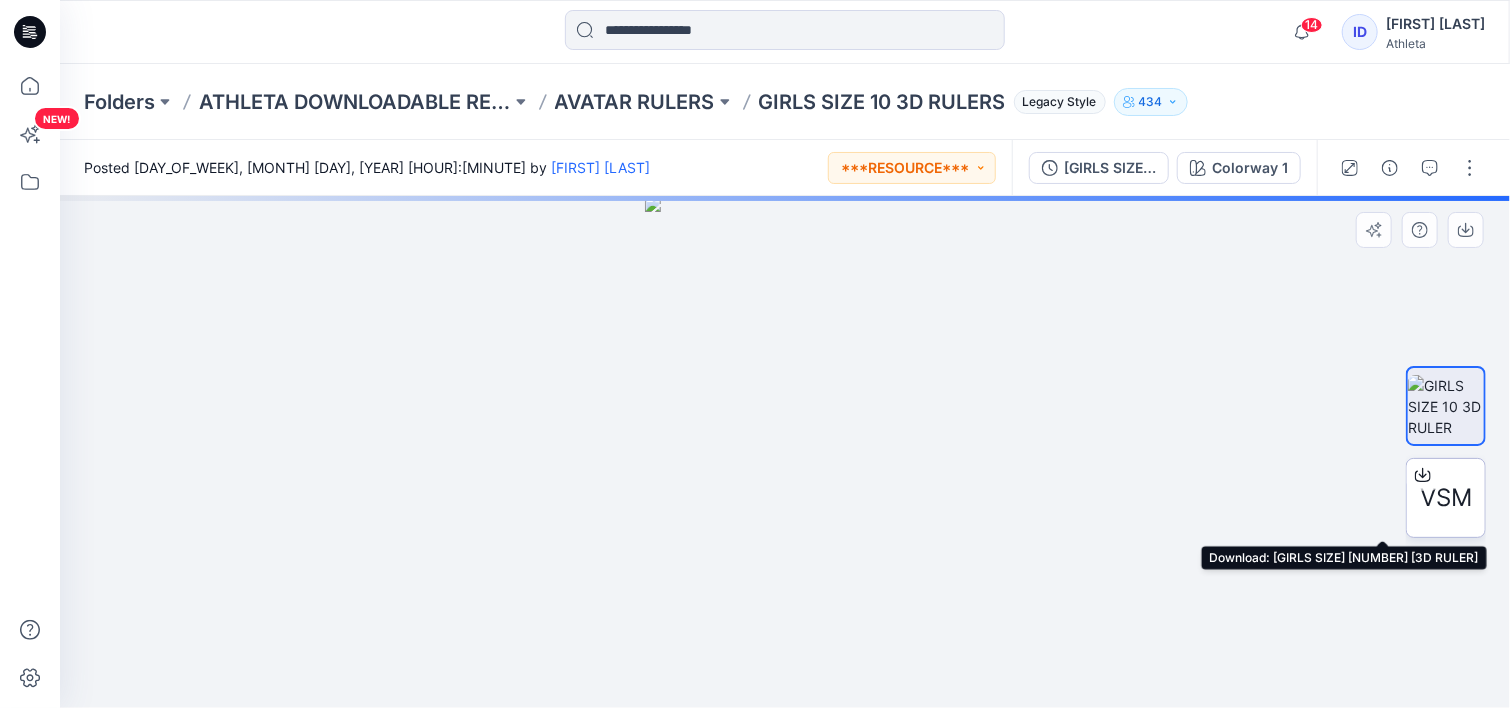 click 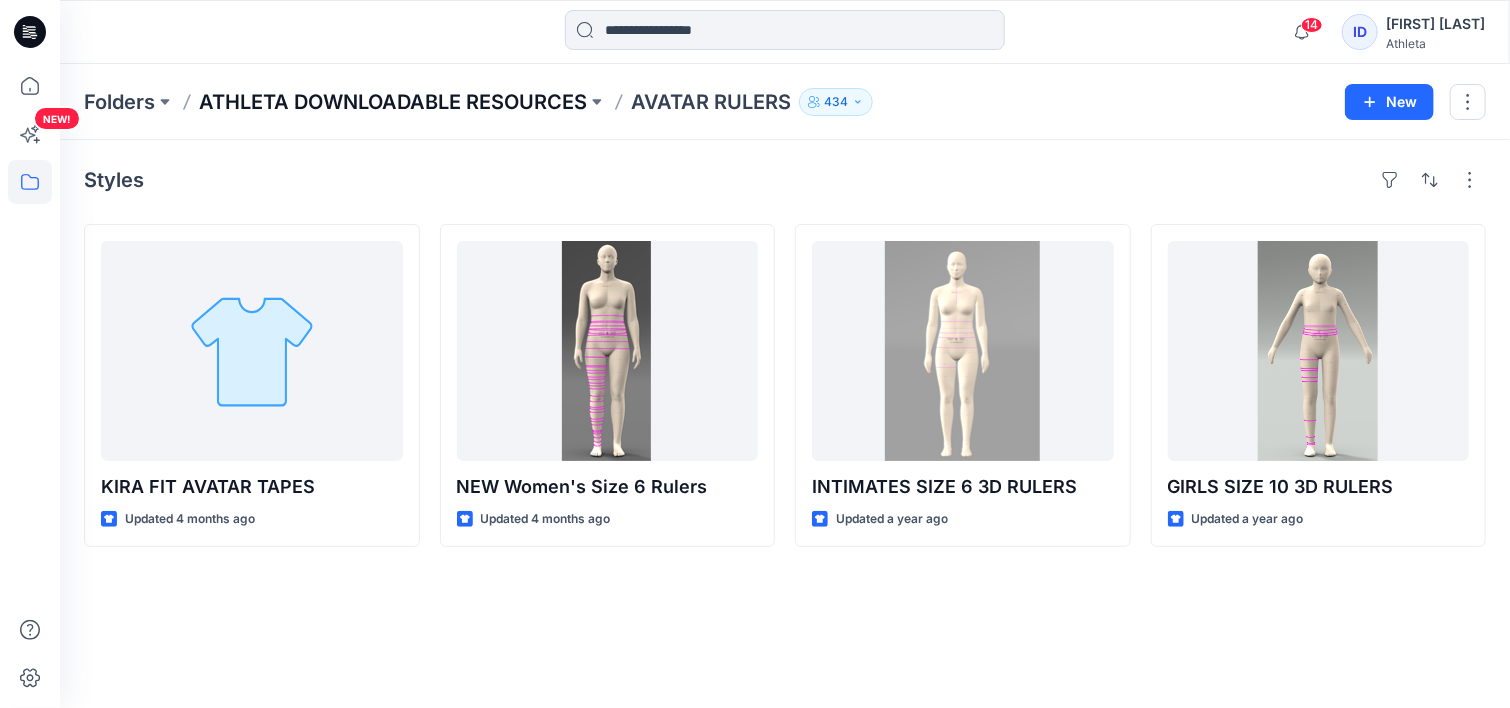 click on "ATHLETA DOWNLOADABLE RESOURCES" at bounding box center (393, 102) 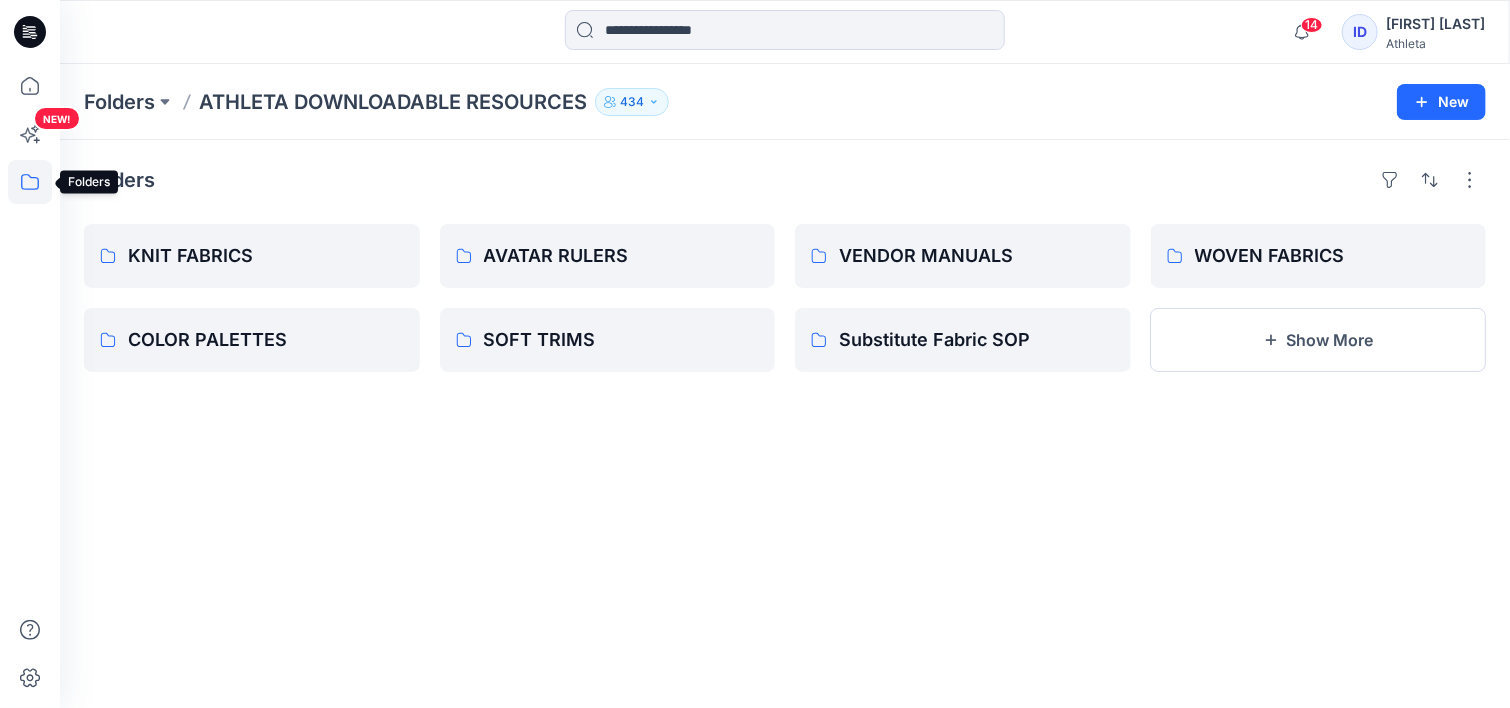 click 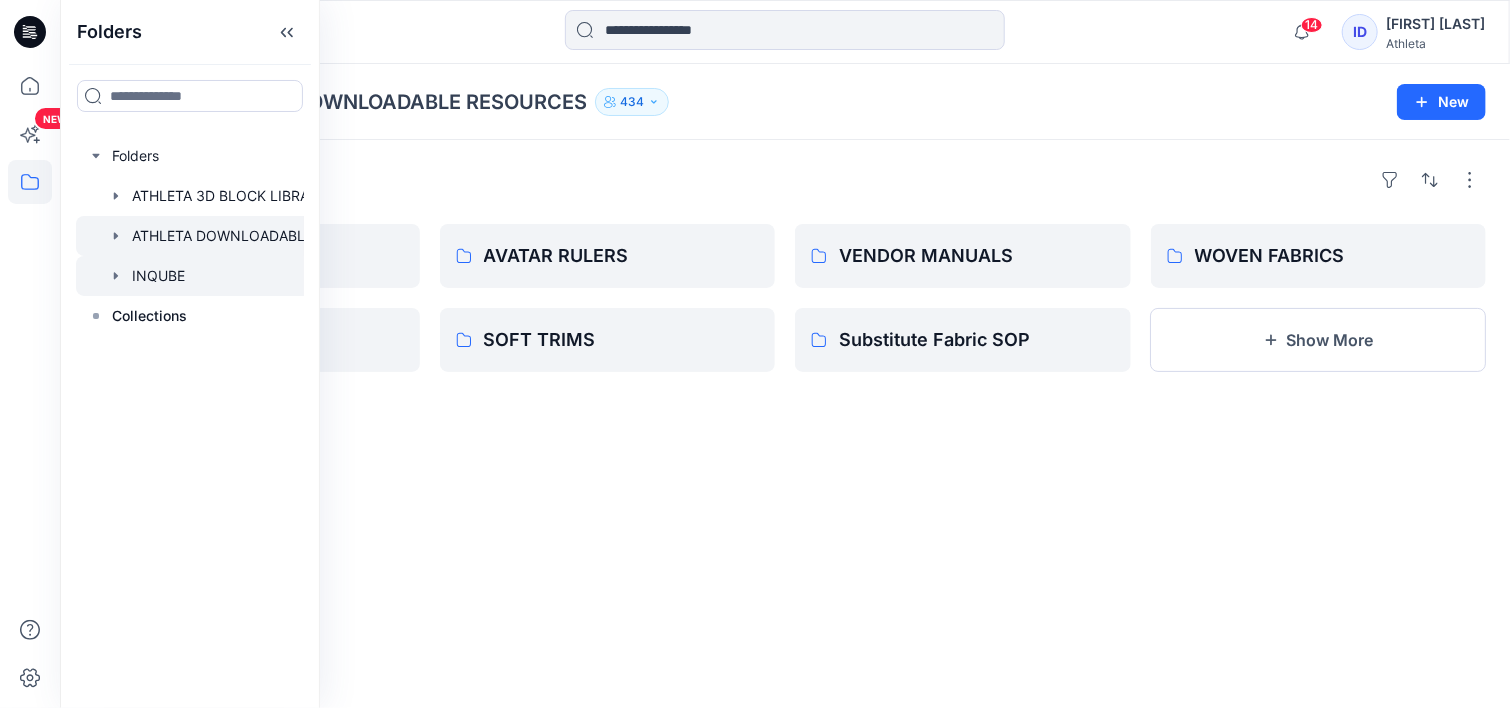 click at bounding box center [216, 276] 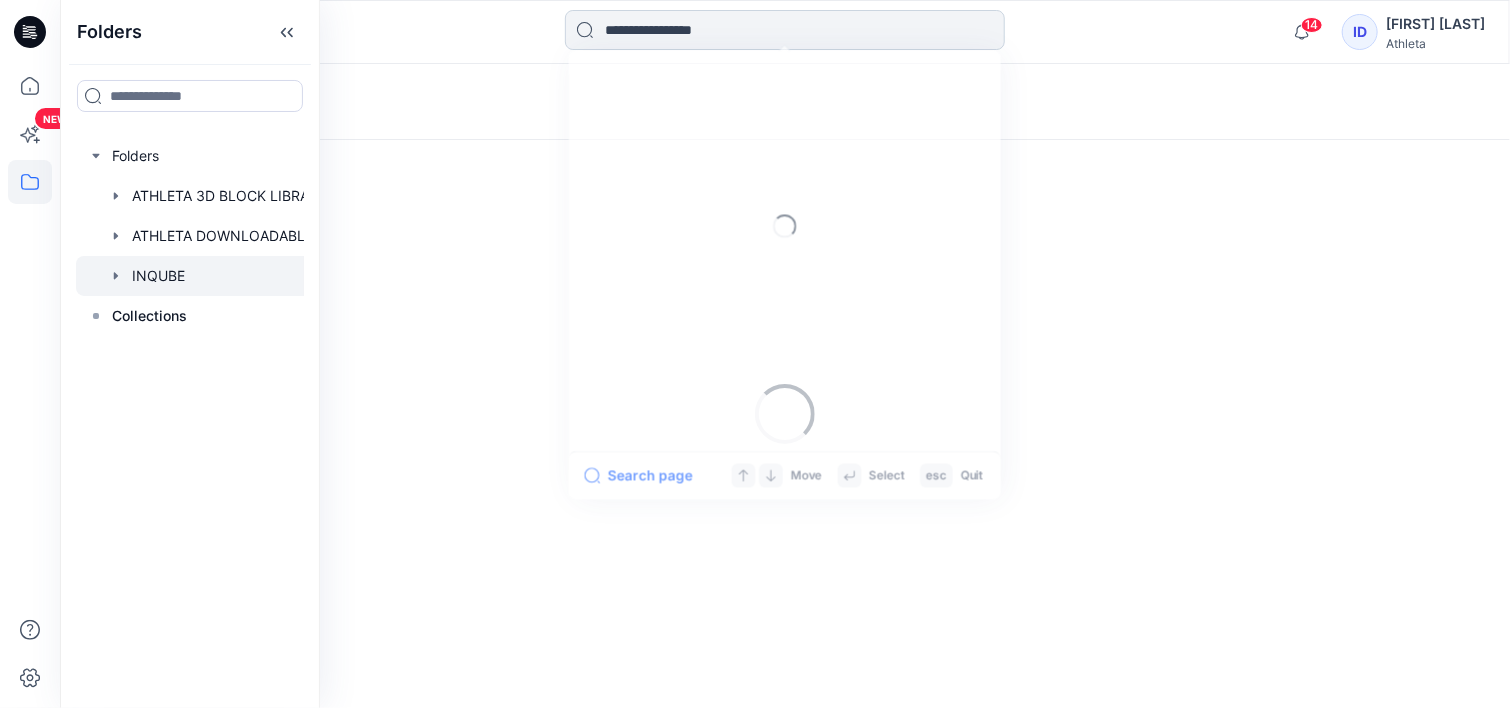 click at bounding box center [785, 30] 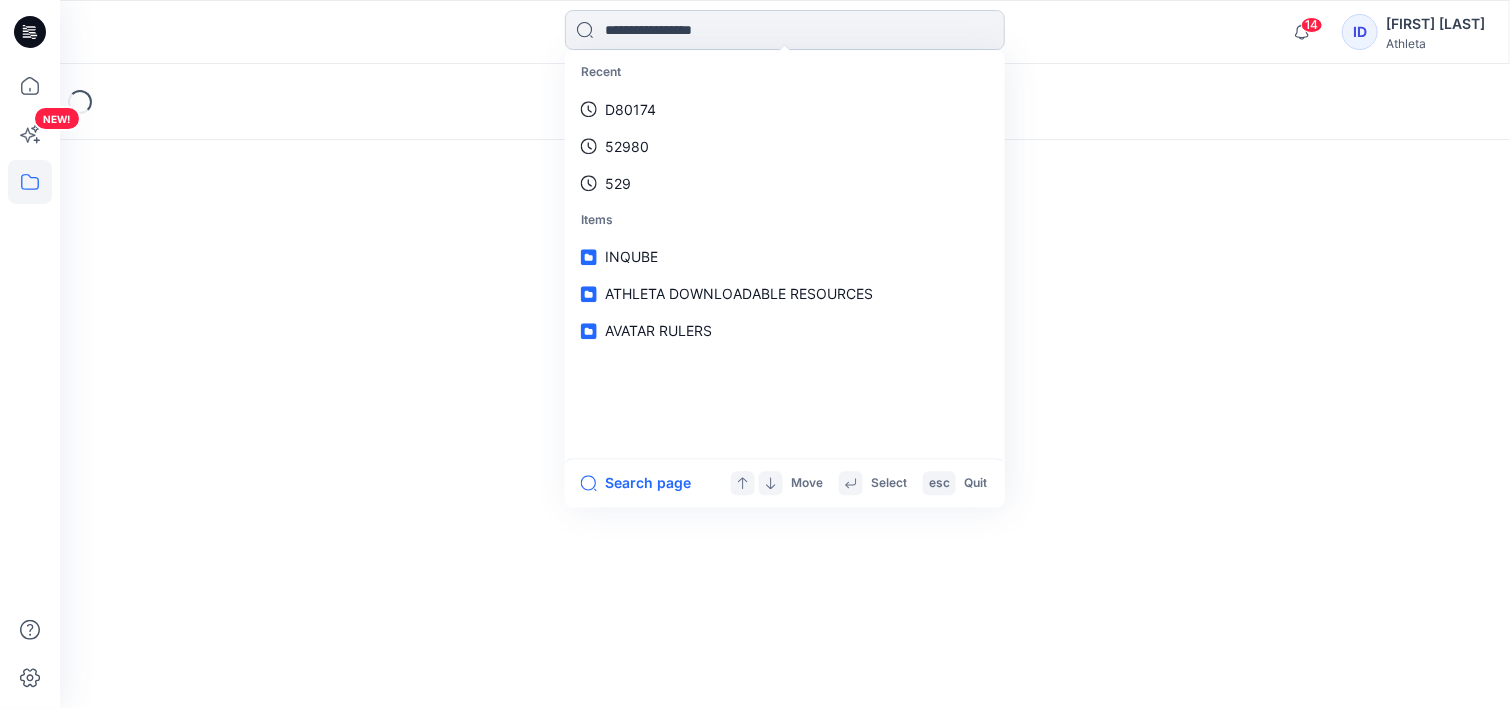 paste on "*******" 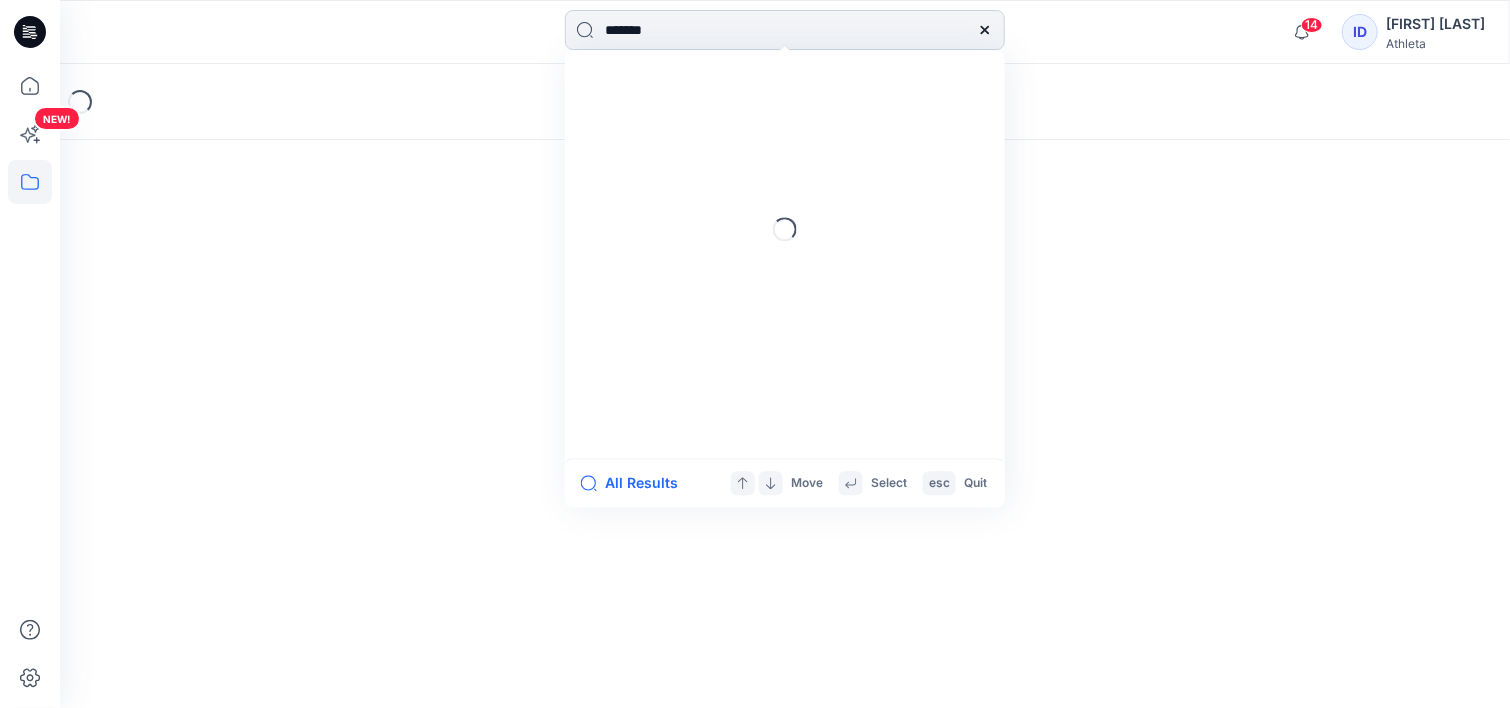 click on "*******" at bounding box center (785, 30) 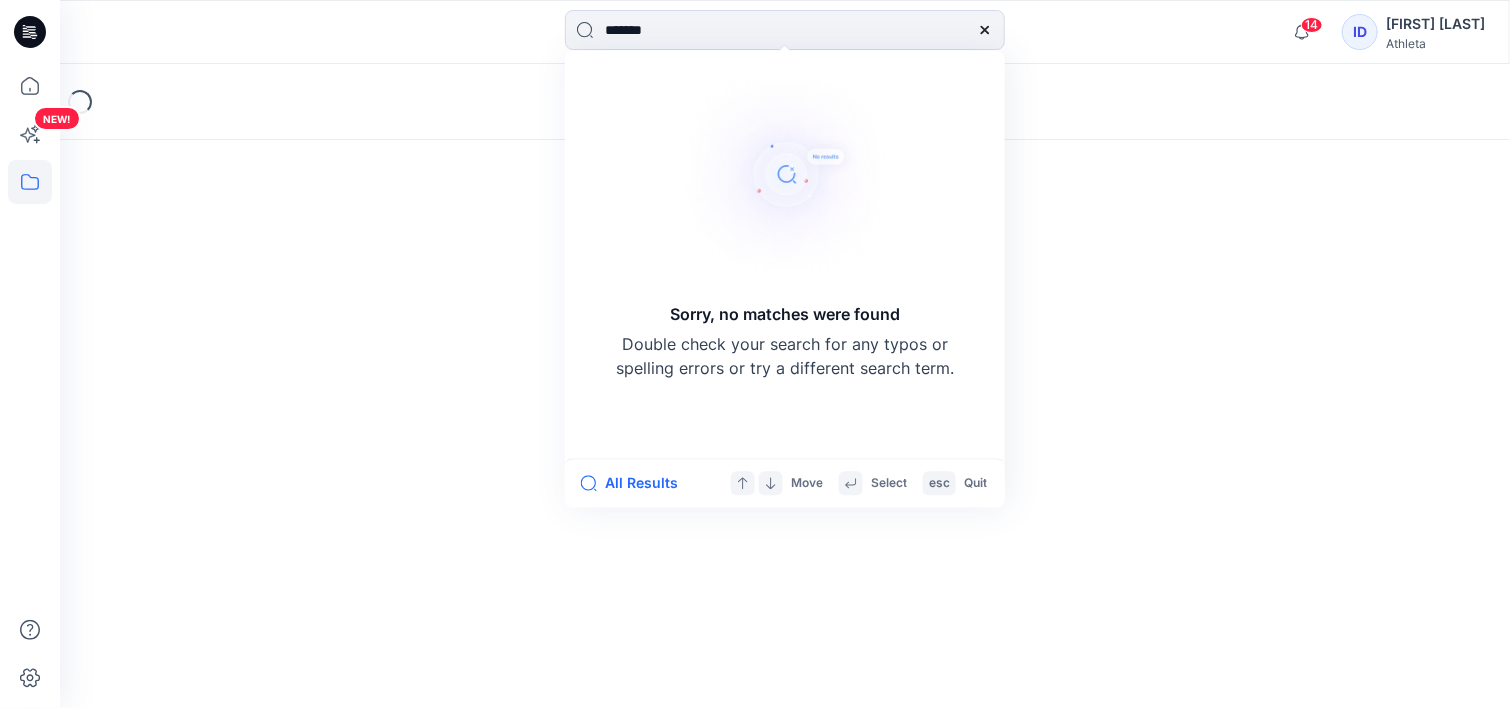 type on "*******" 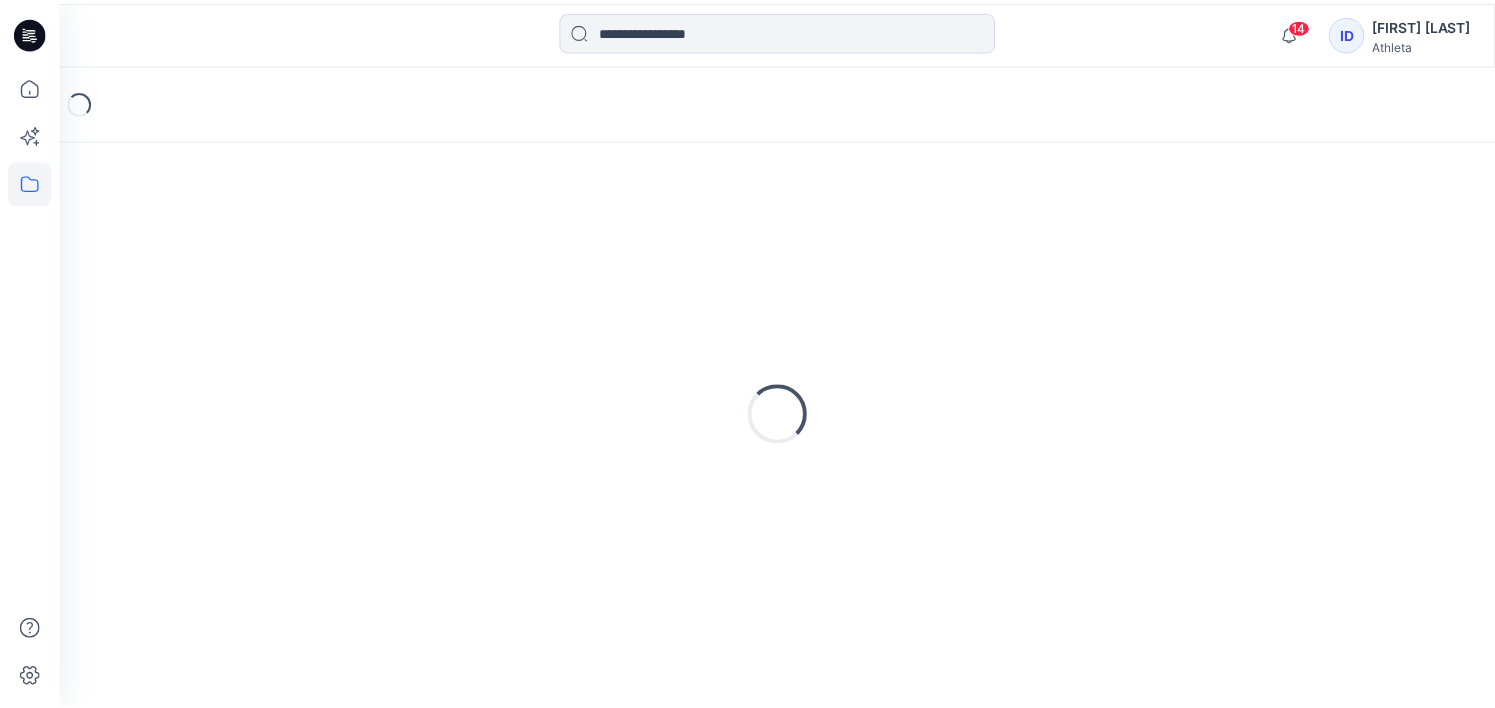 scroll, scrollTop: 0, scrollLeft: 0, axis: both 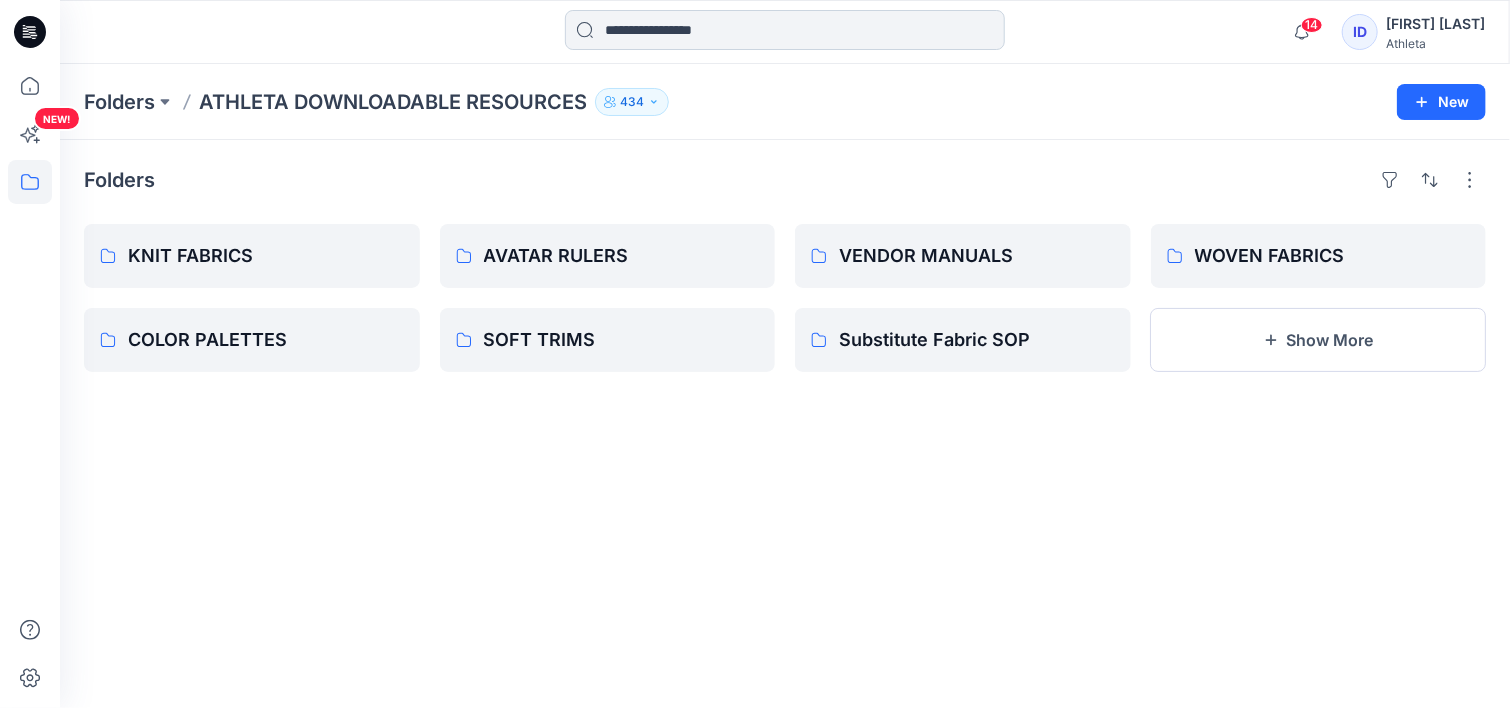 click at bounding box center [785, 30] 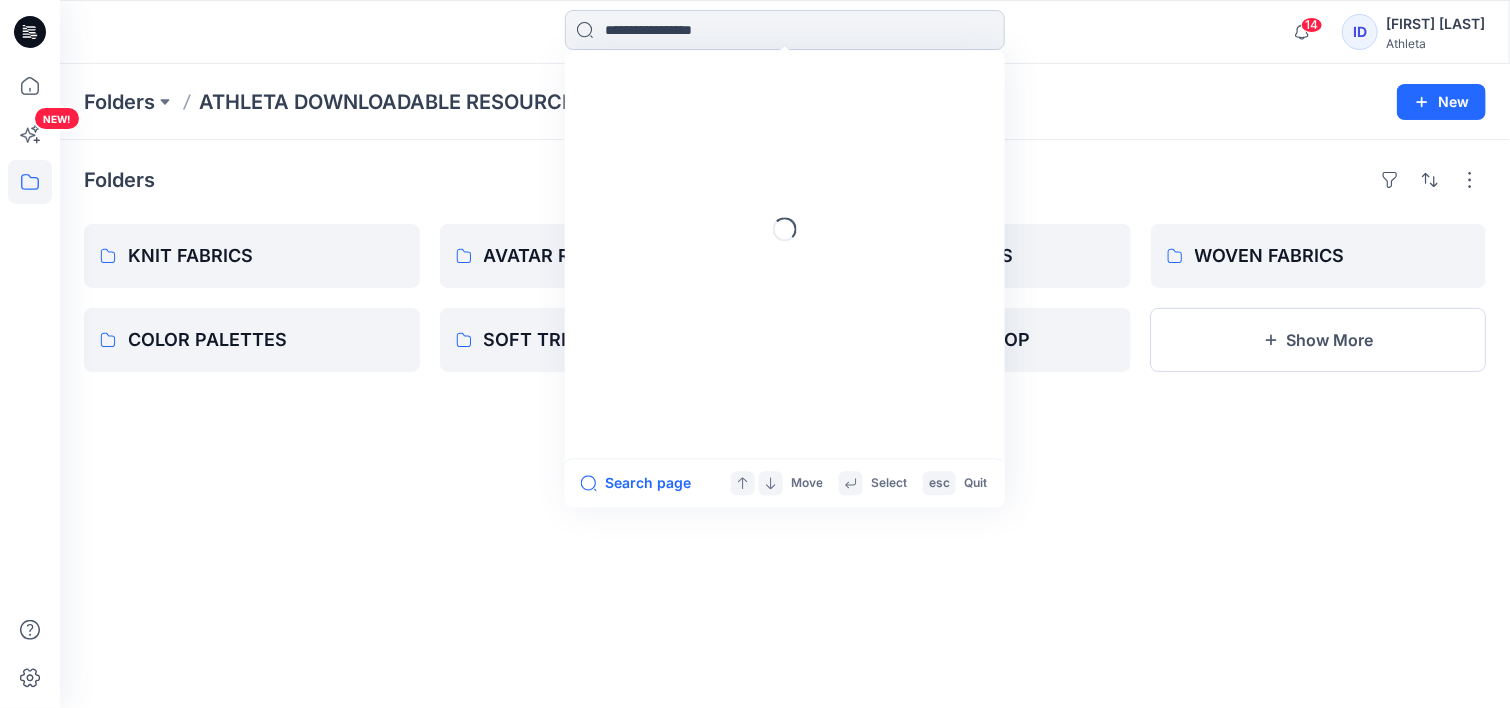 paste on "*******" 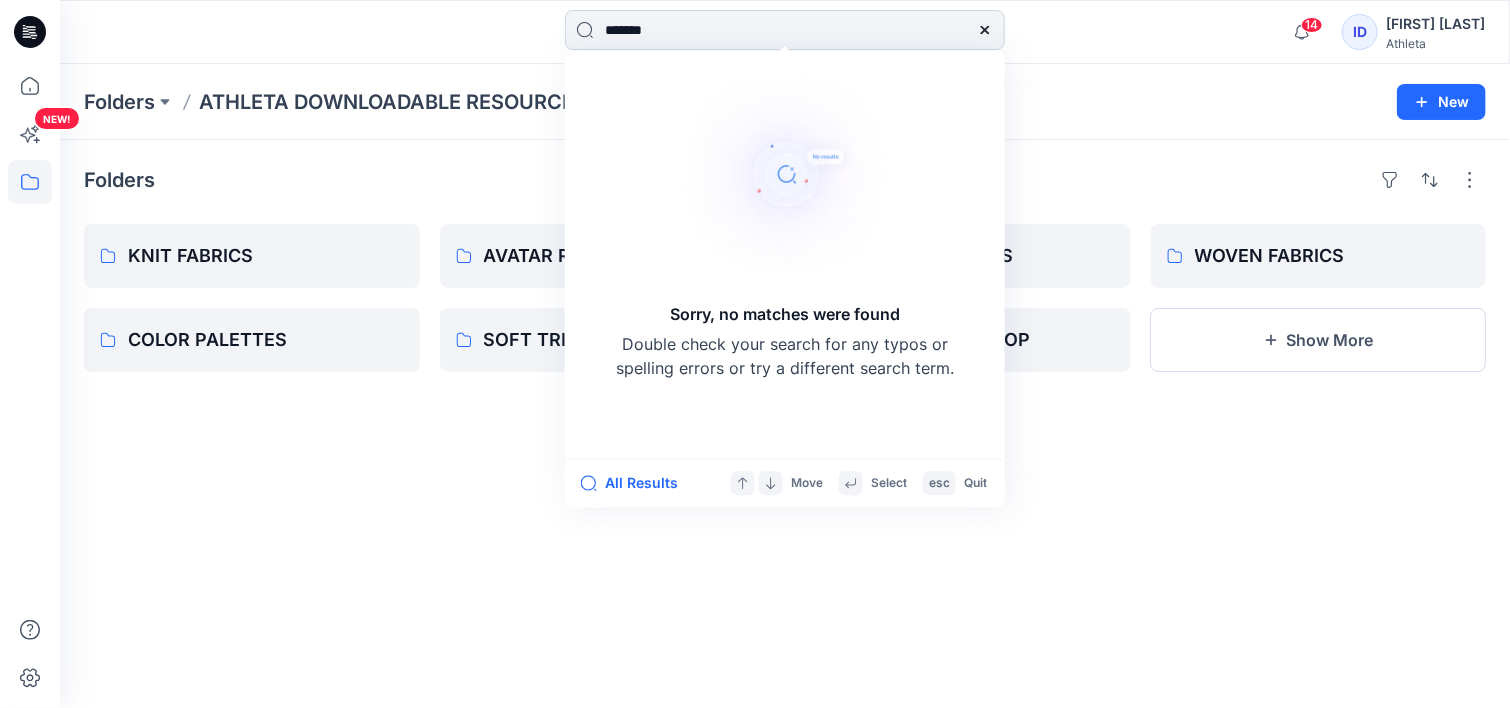 click on "*******" at bounding box center (785, 30) 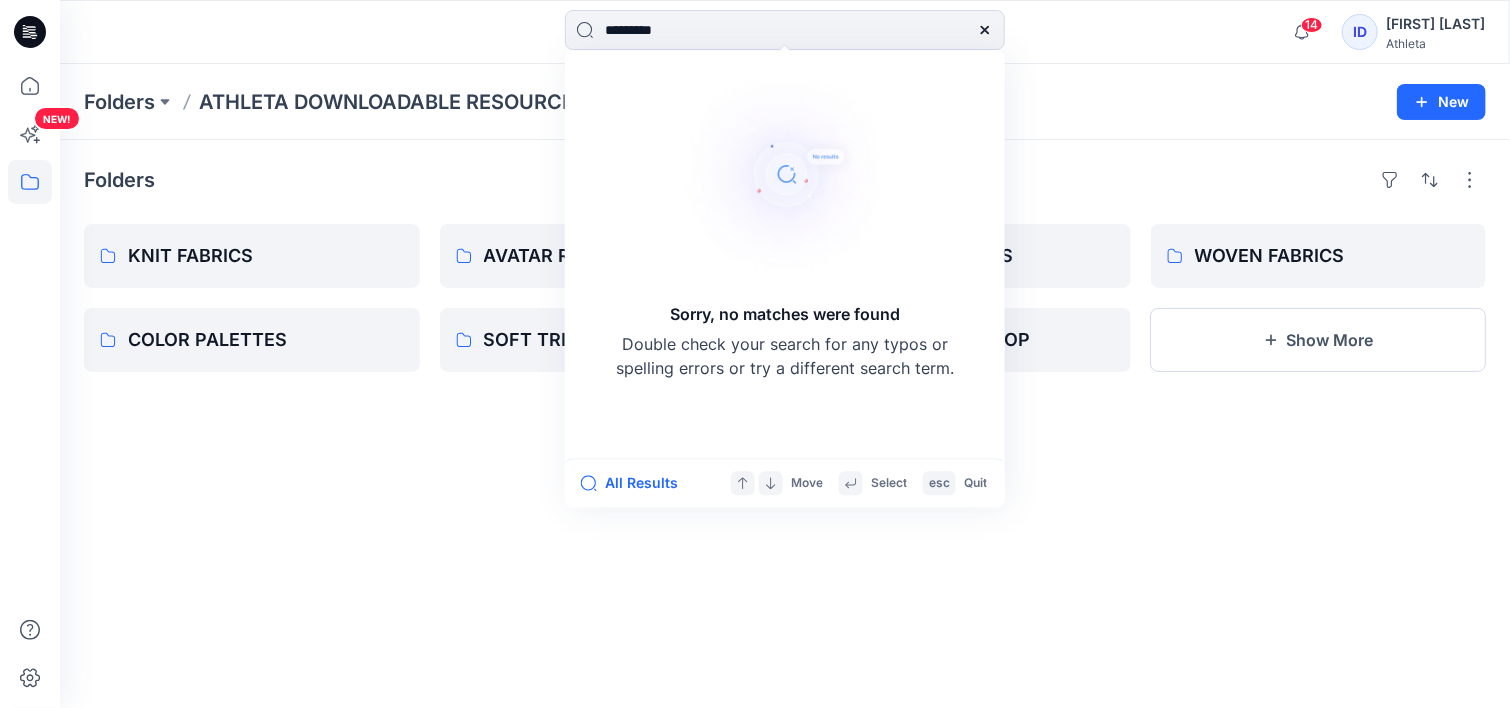 type on "*********" 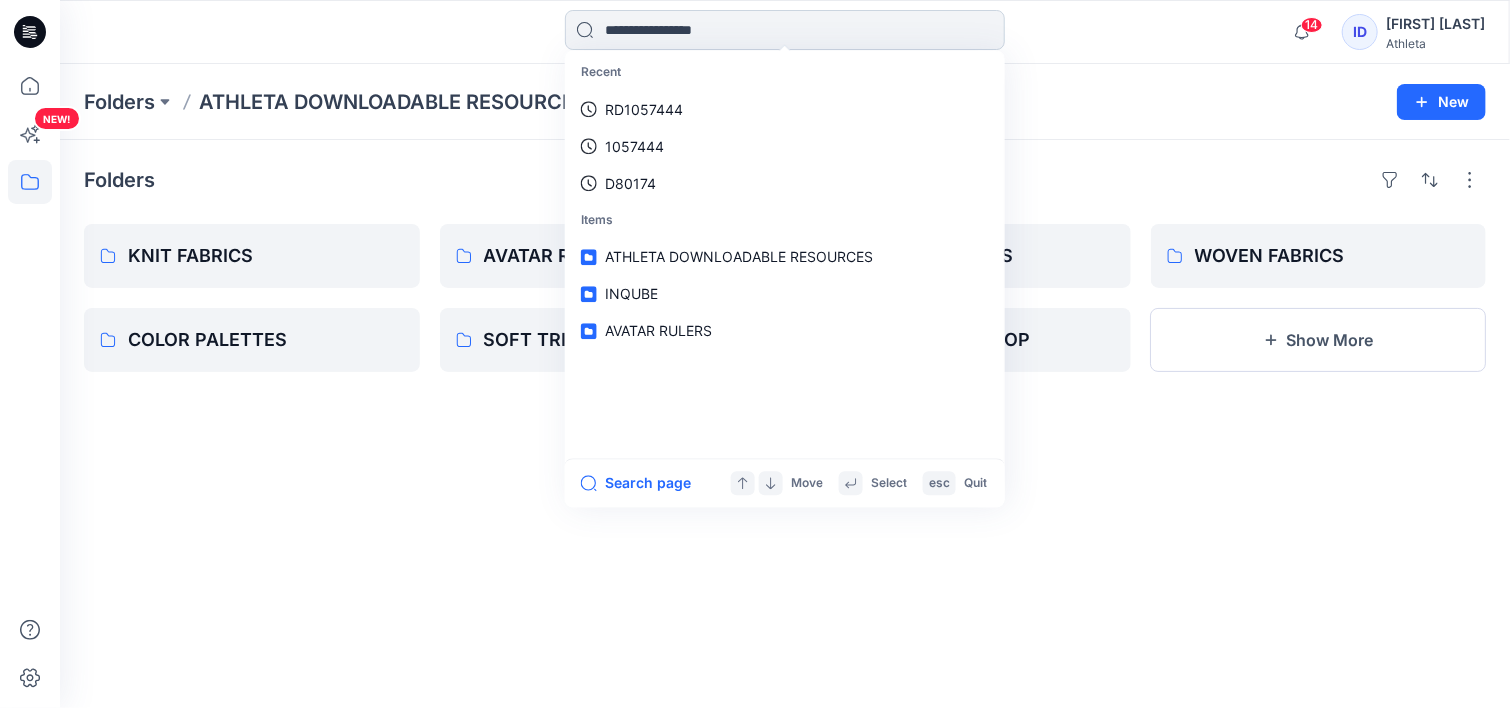 click at bounding box center (785, 30) 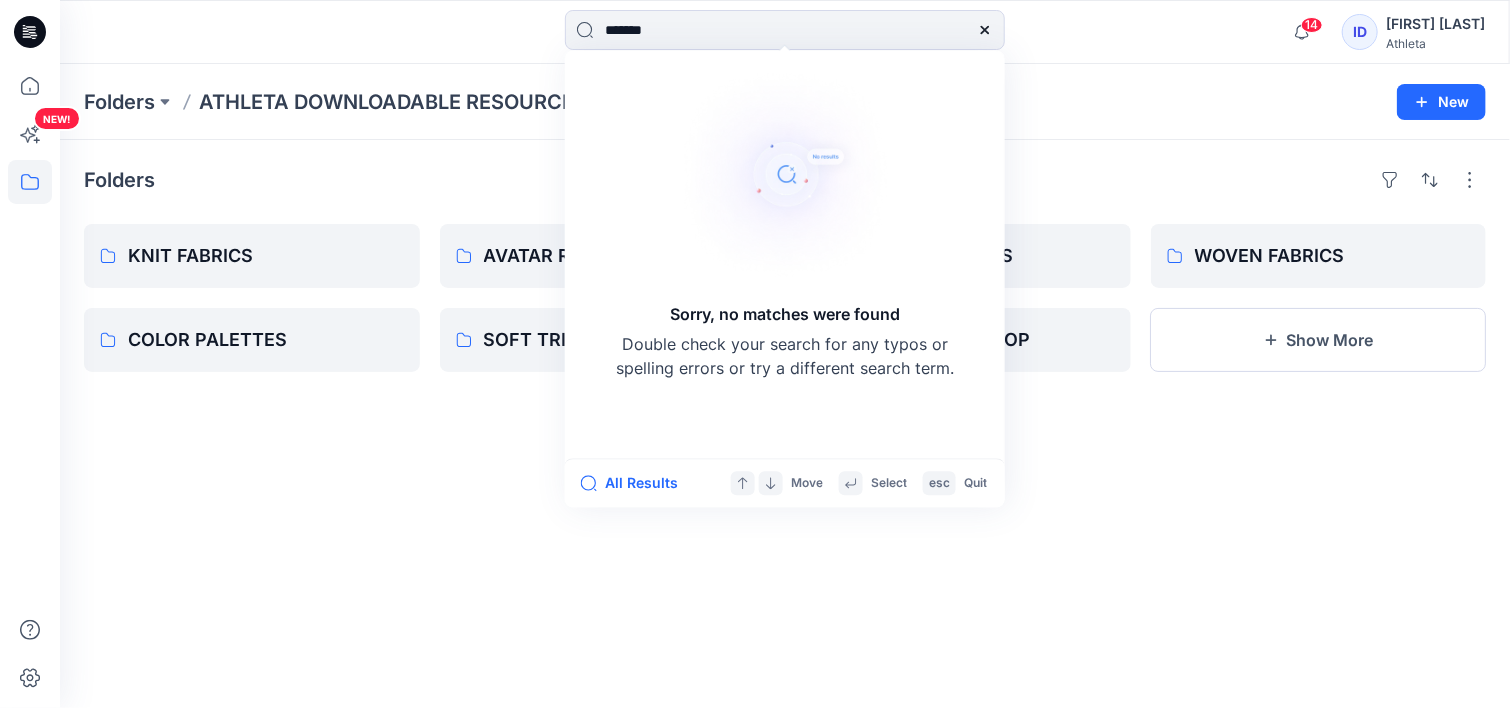 type on "*******" 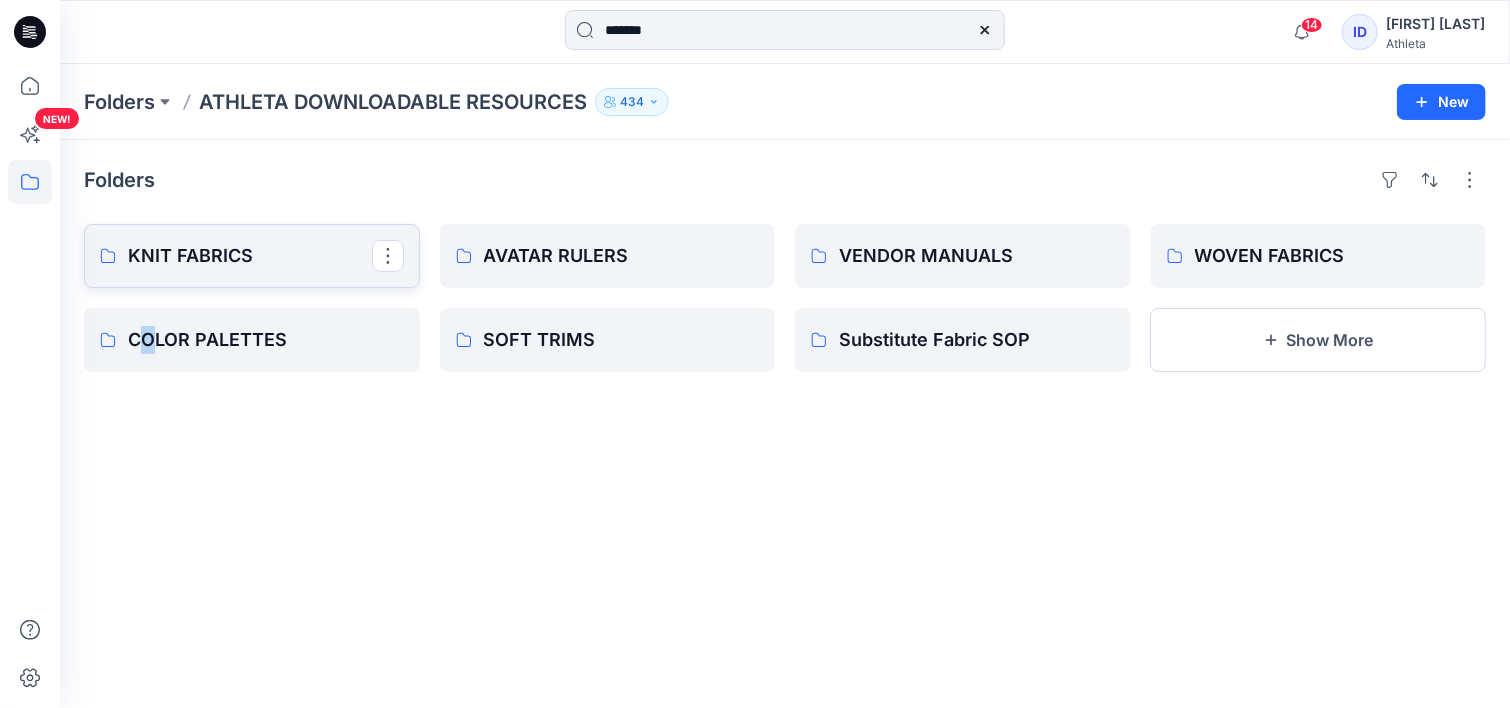 click on "KNIT FABRICS" at bounding box center (250, 256) 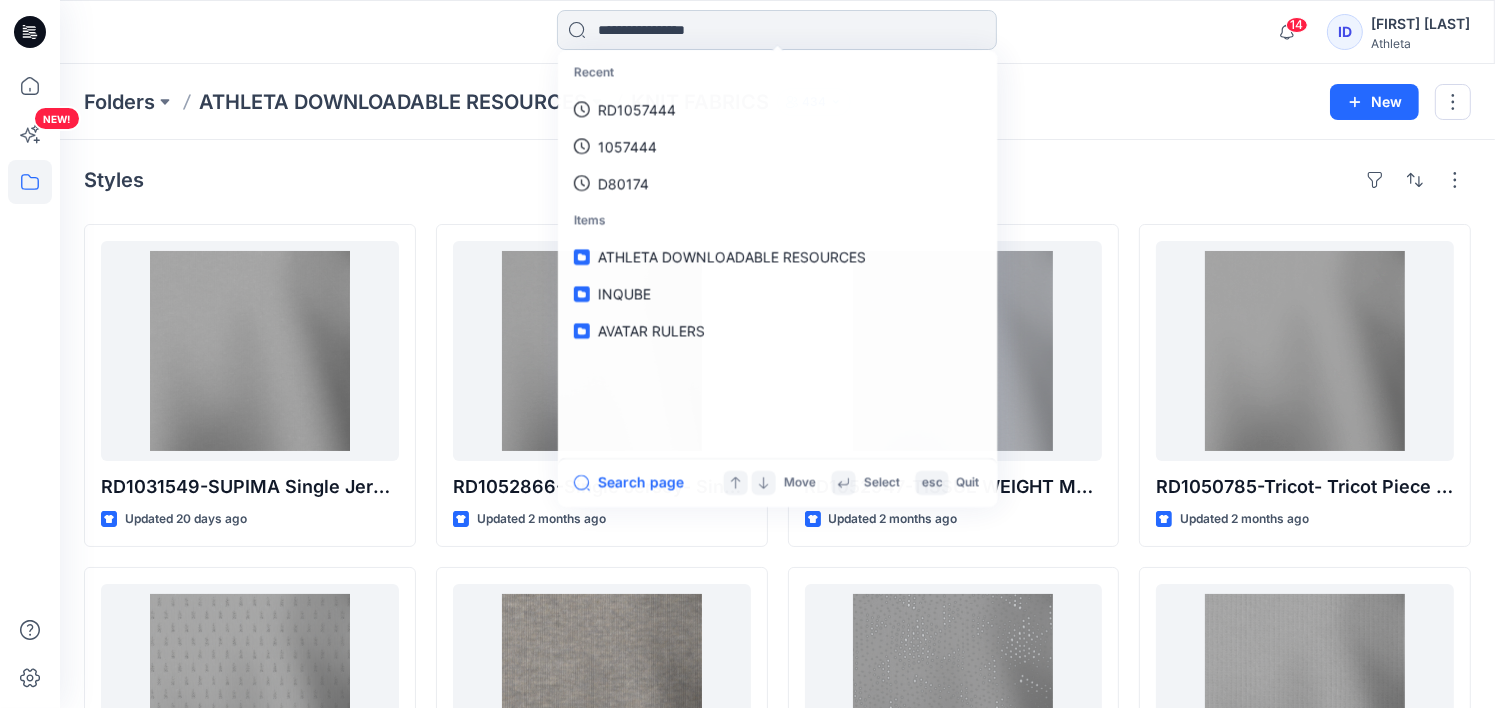 click at bounding box center (777, 30) 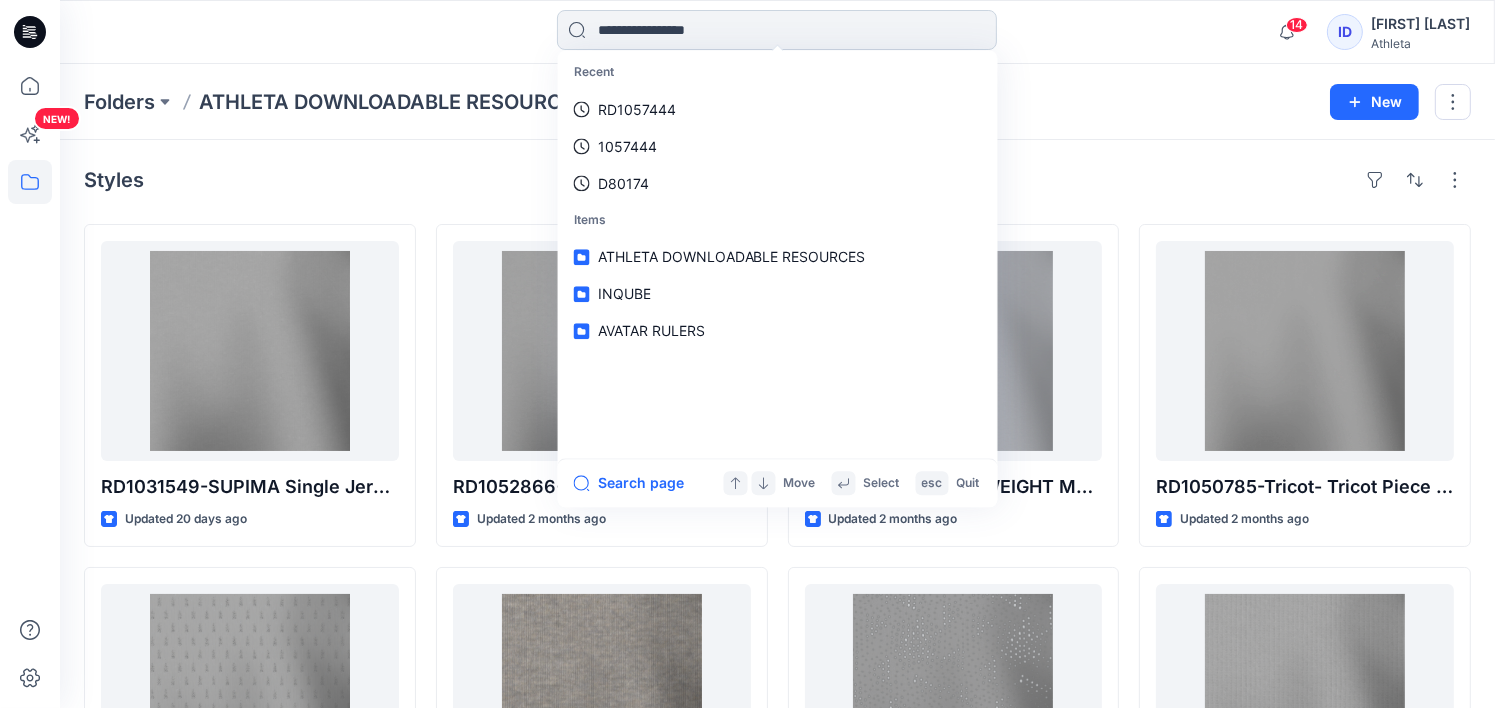 paste on "*******" 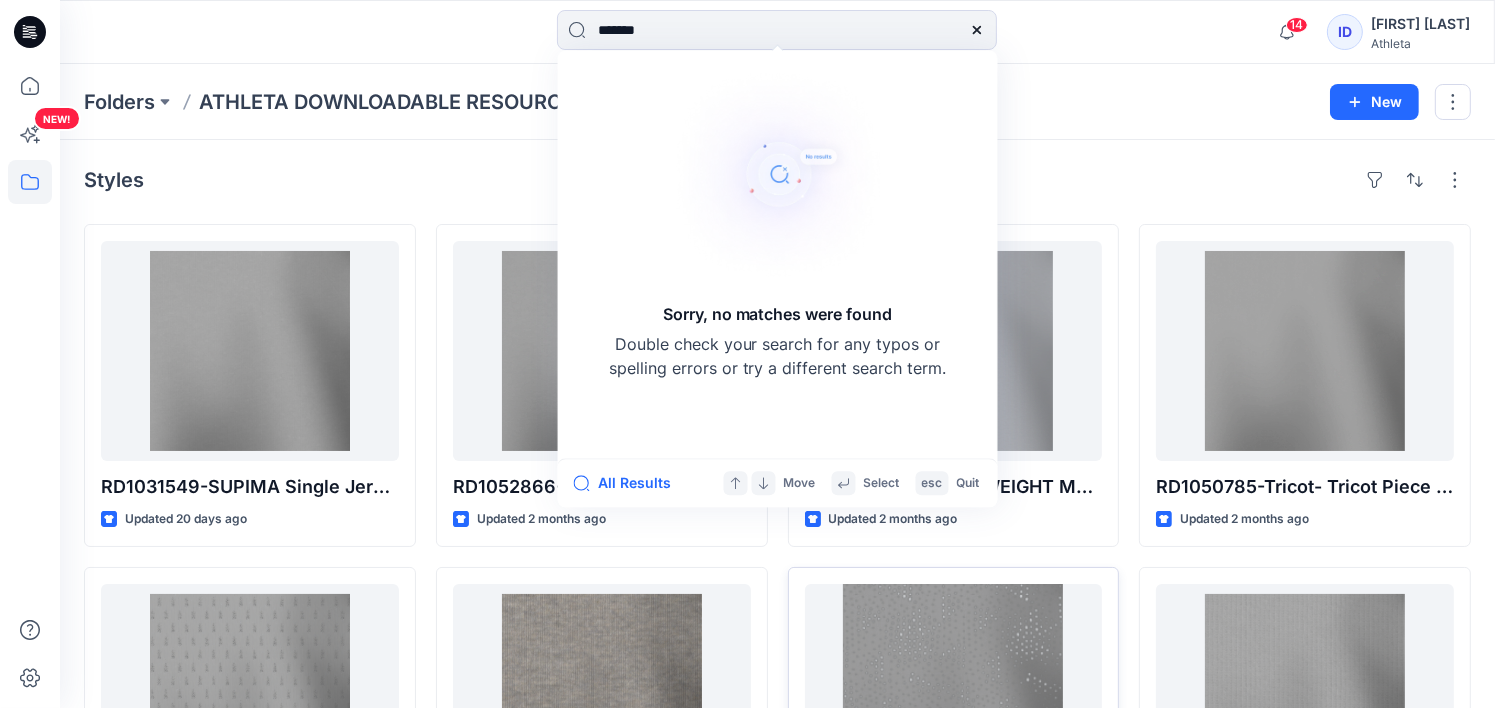 type on "*******" 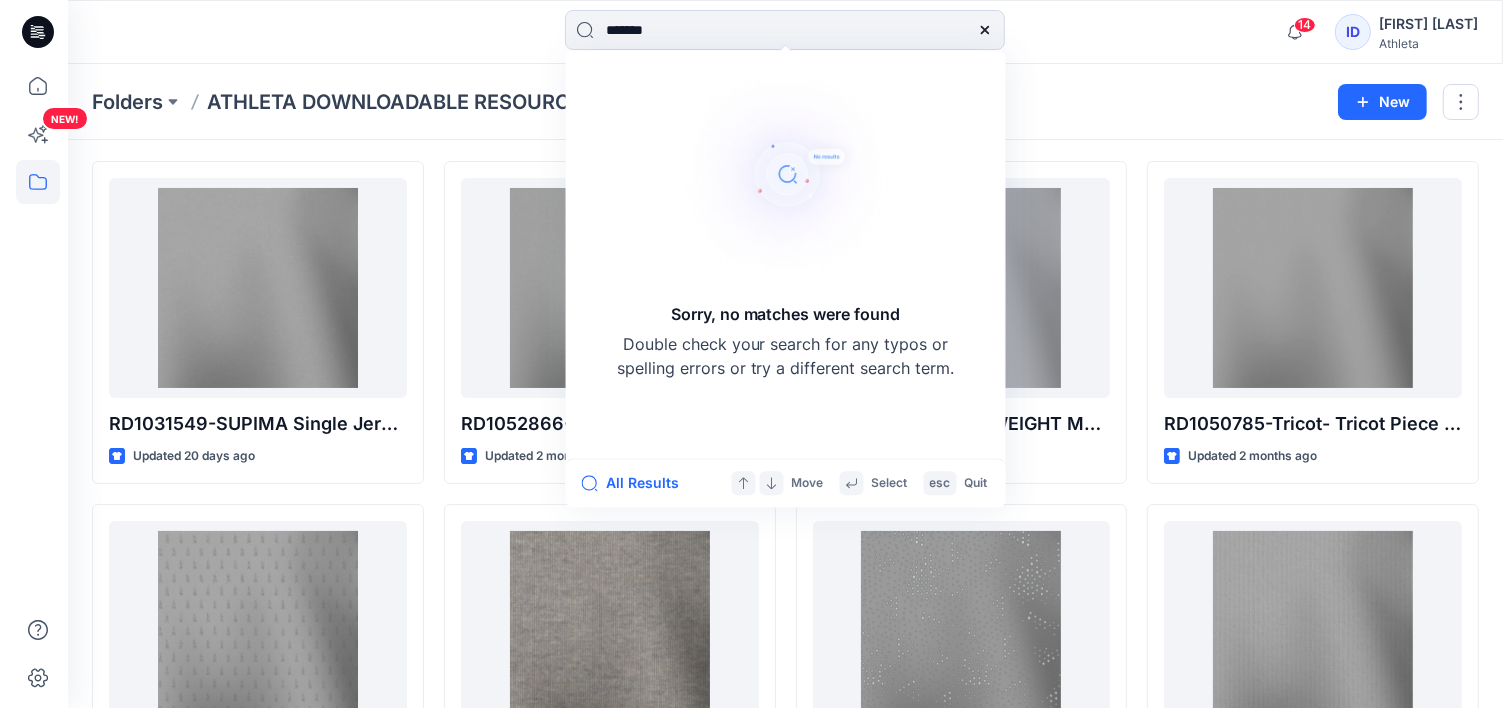 scroll, scrollTop: 0, scrollLeft: 0, axis: both 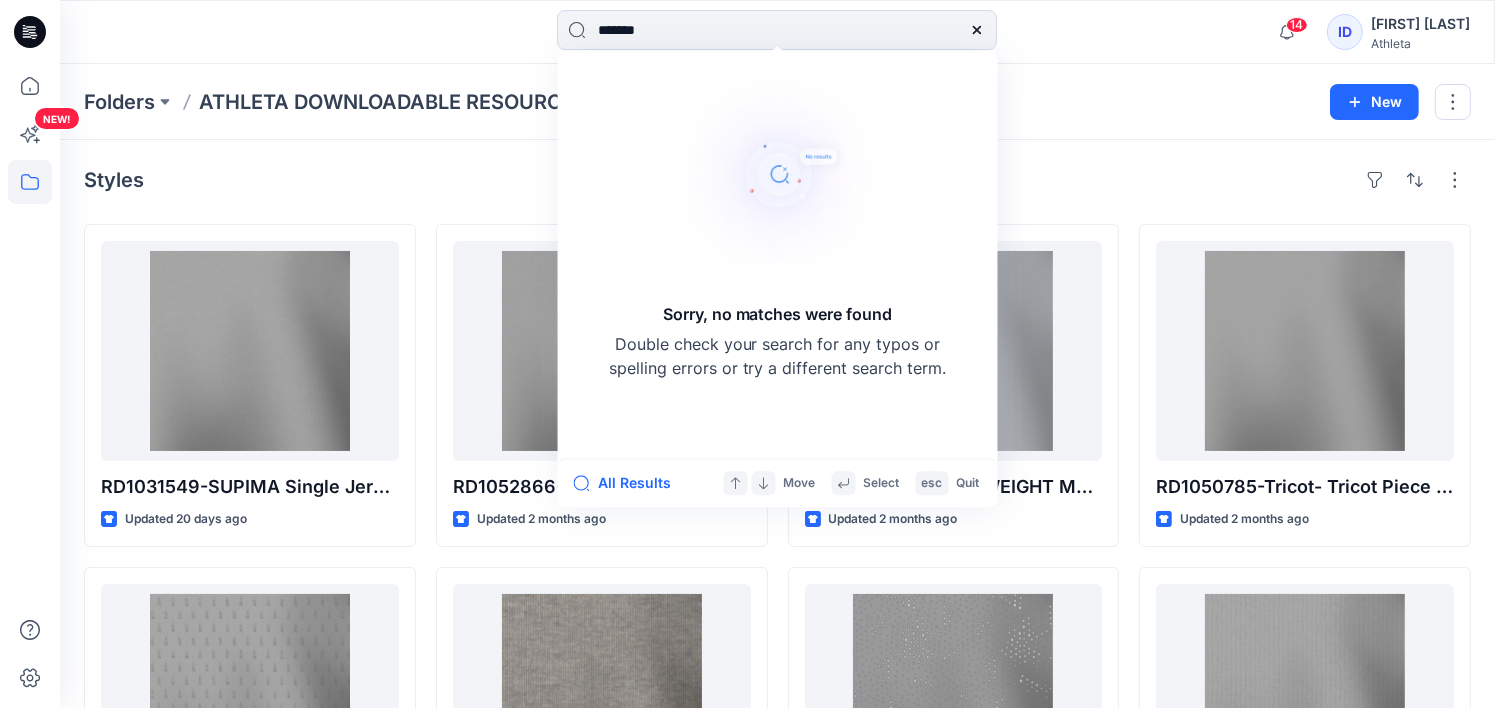 click on "******* Sorry, no matches were found Double check your search for any typos or spelling errors or try a different search term. All Results Move Select esc Quit" at bounding box center (777, 32) 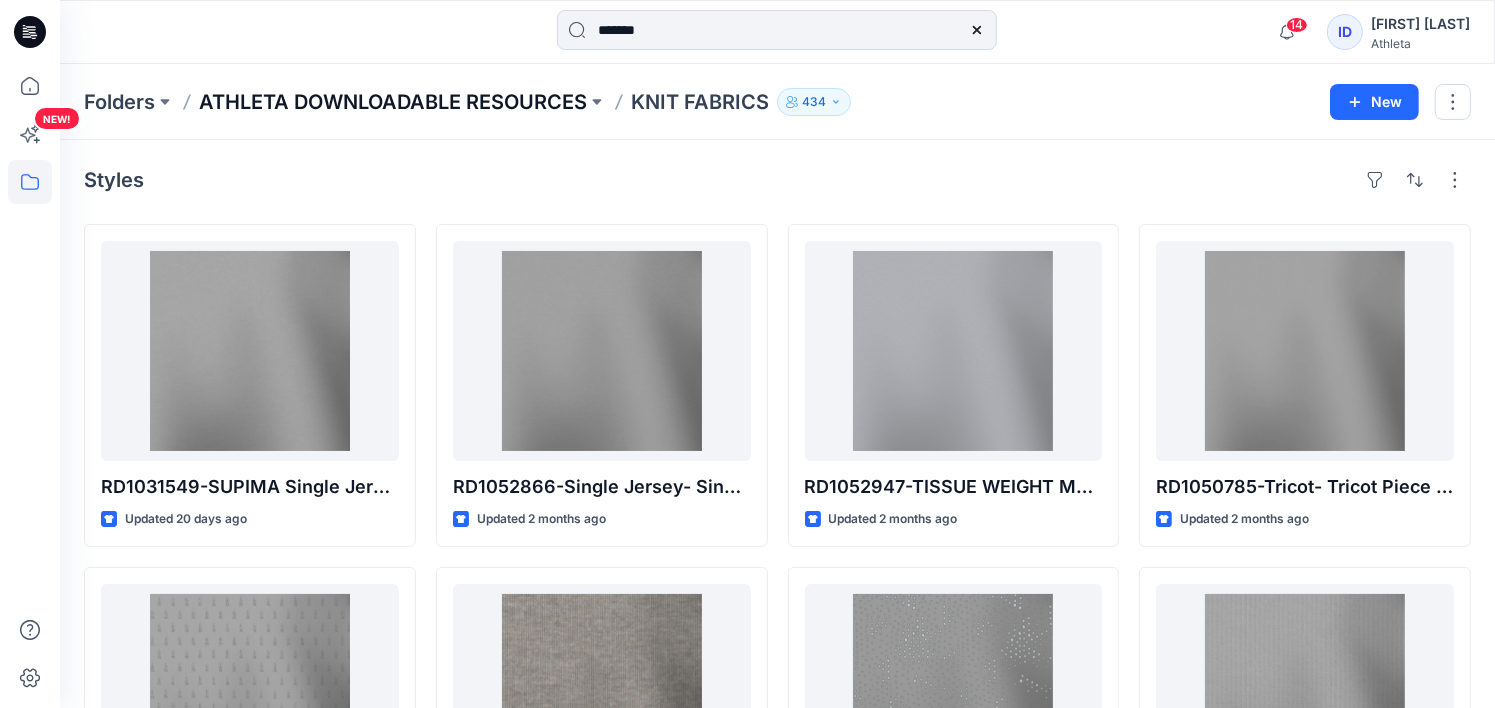 click on "ATHLETA DOWNLOADABLE RESOURCES" at bounding box center [393, 102] 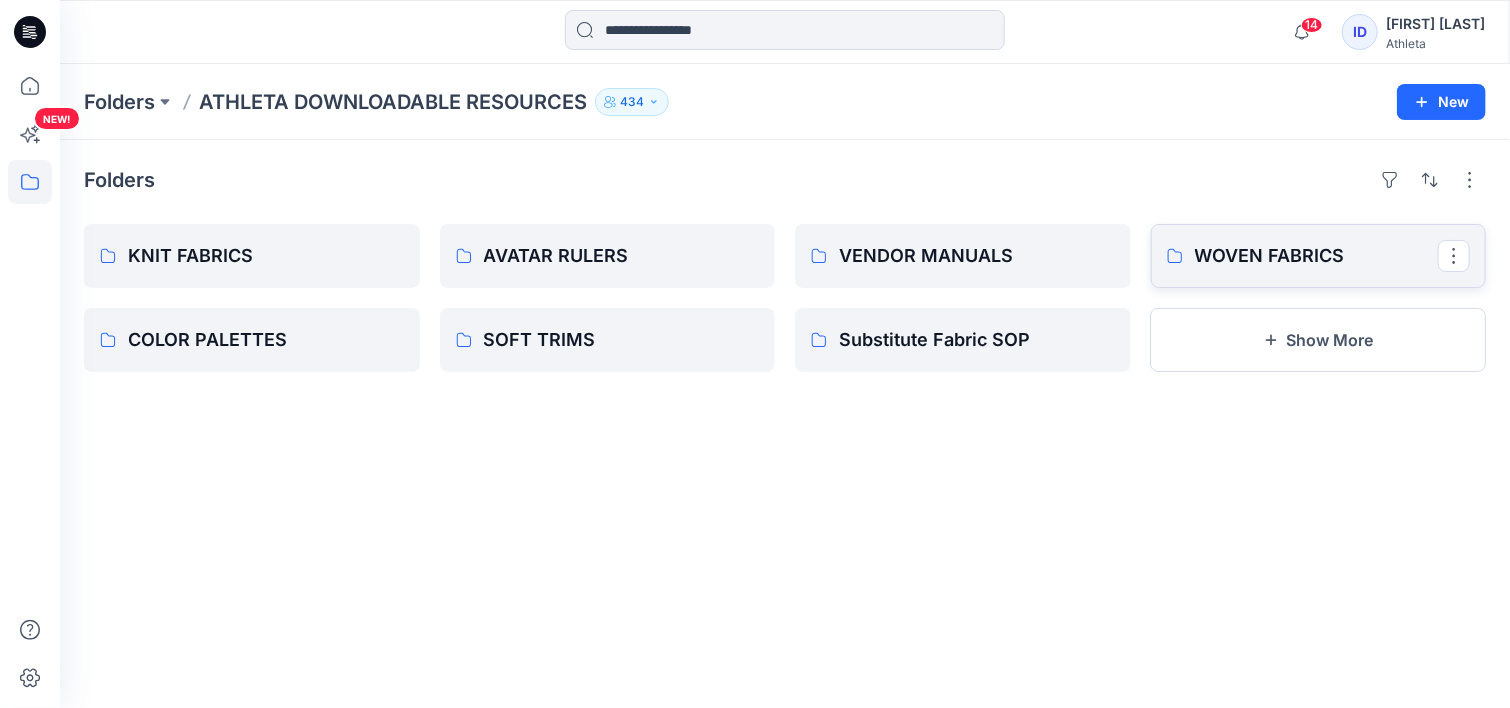 click on "WOVEN FABRICS" at bounding box center [1317, 256] 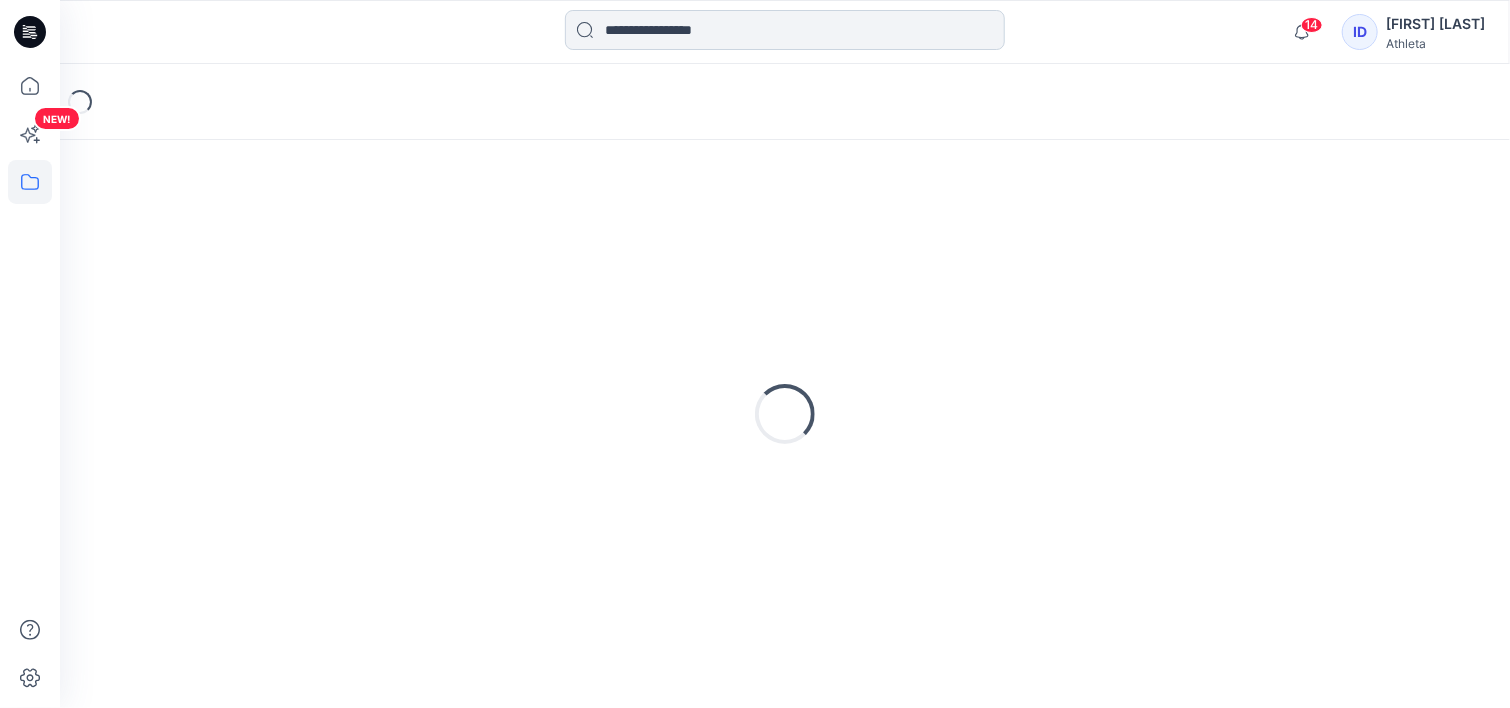 click at bounding box center (785, 30) 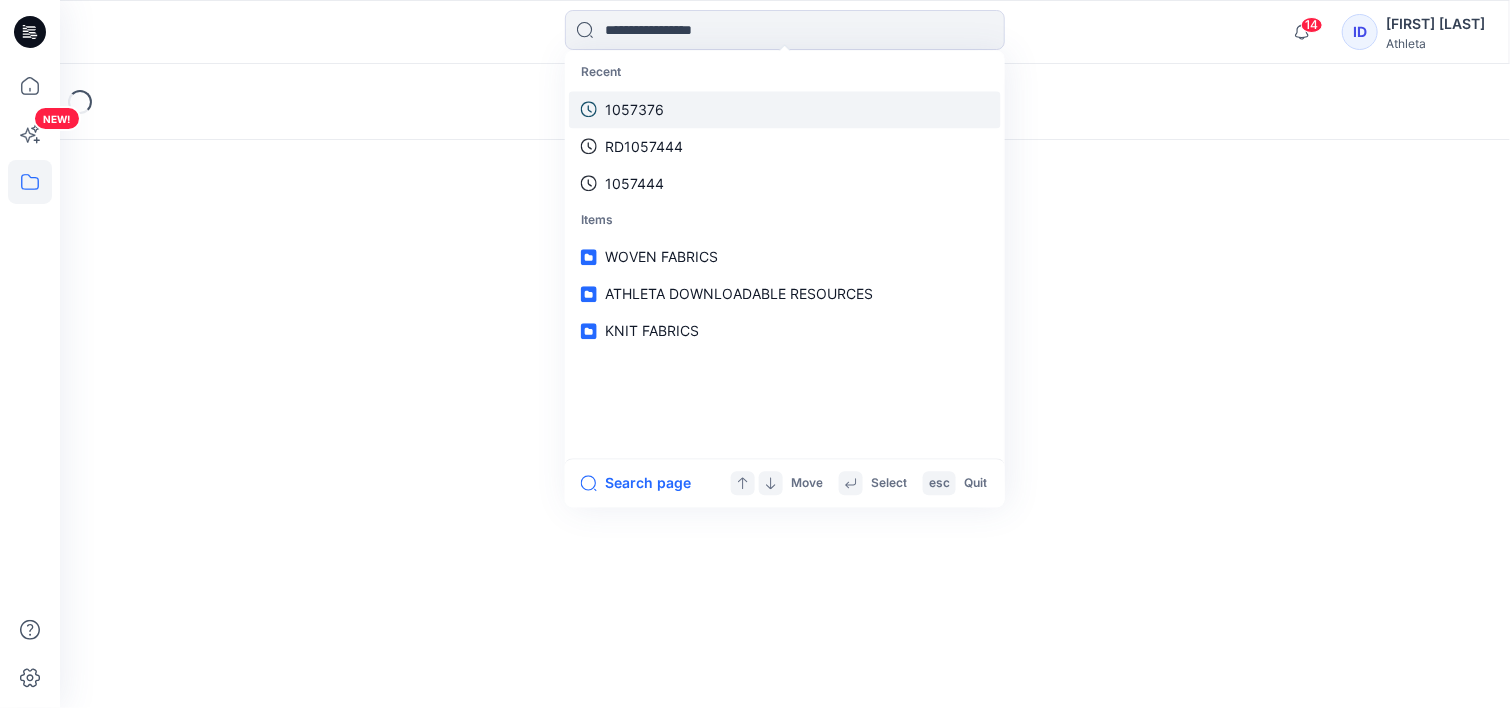 click on "1057376" at bounding box center [785, 109] 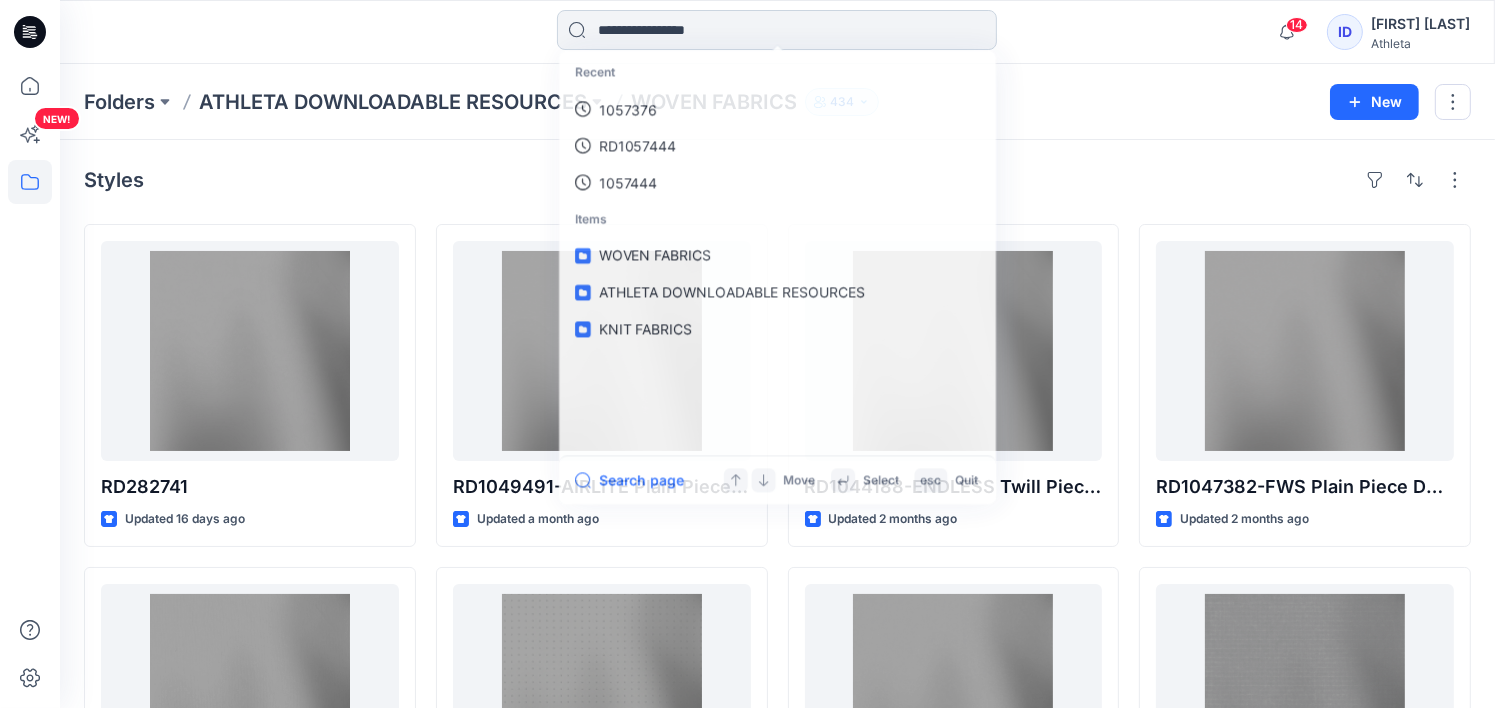 click at bounding box center [777, 30] 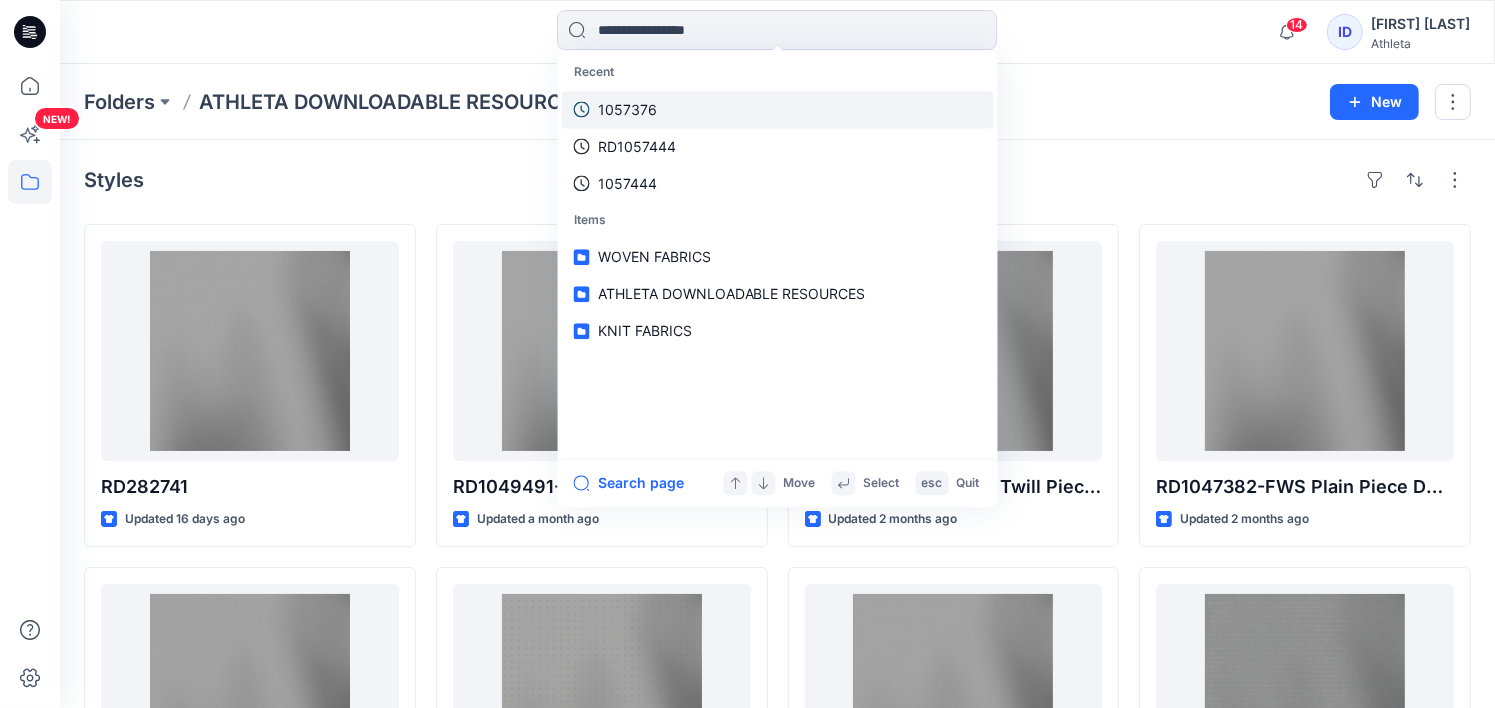 click on "1057376" at bounding box center (627, 109) 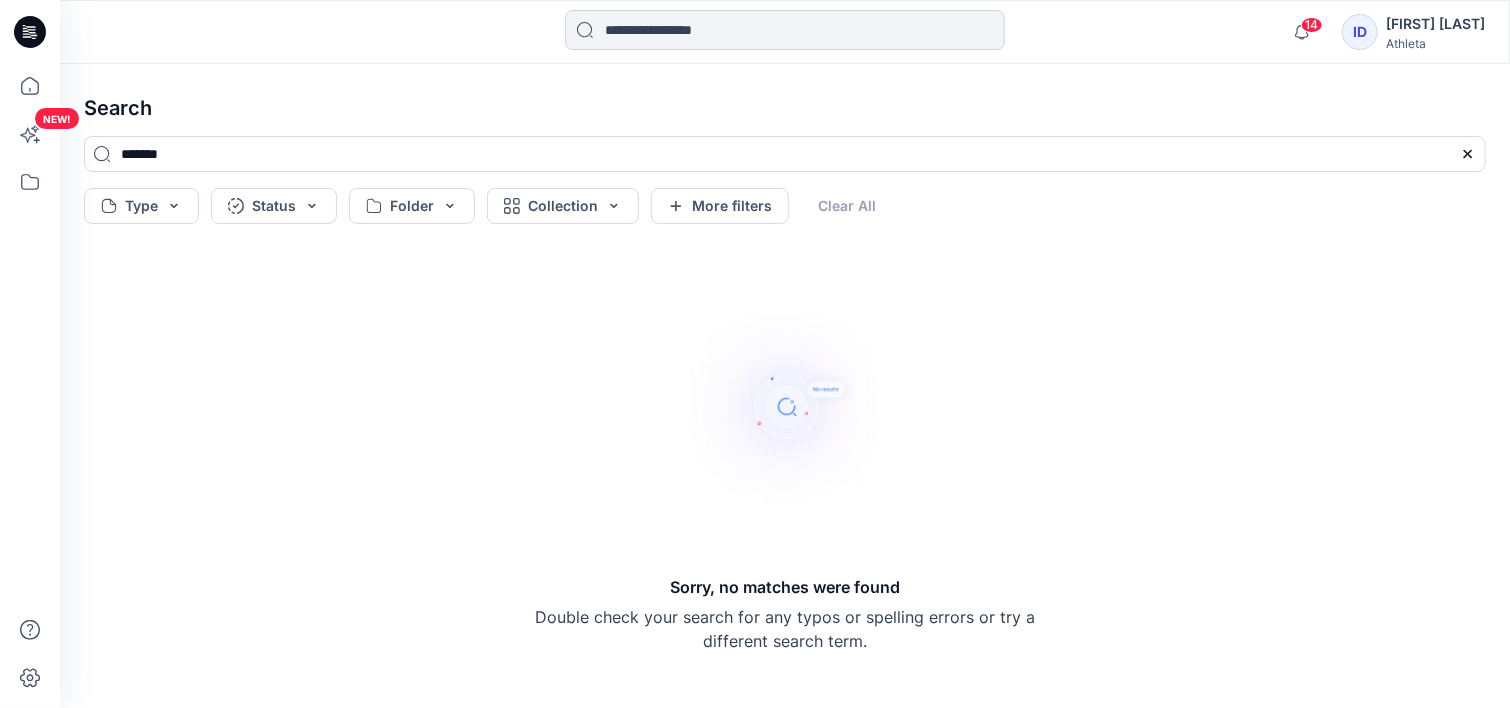 click at bounding box center (785, 30) 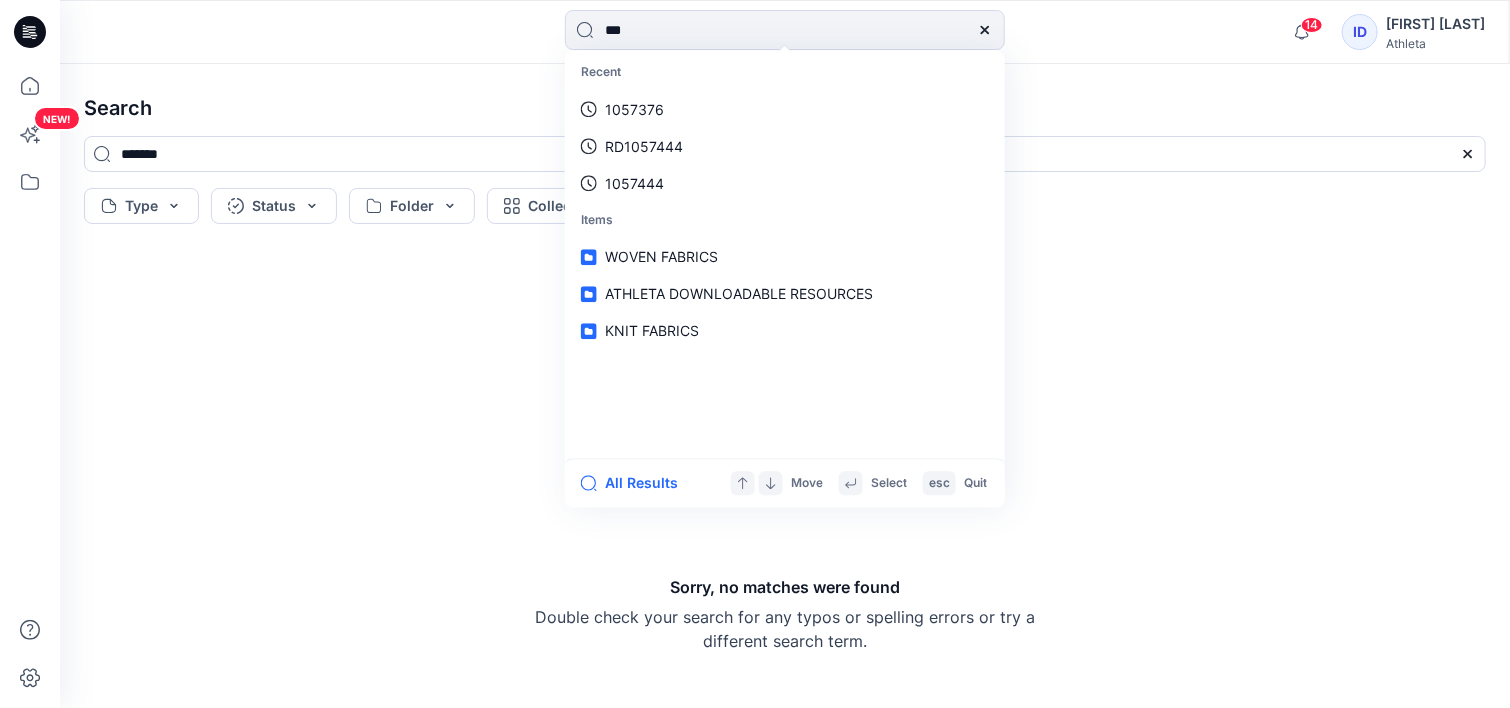 type on "****" 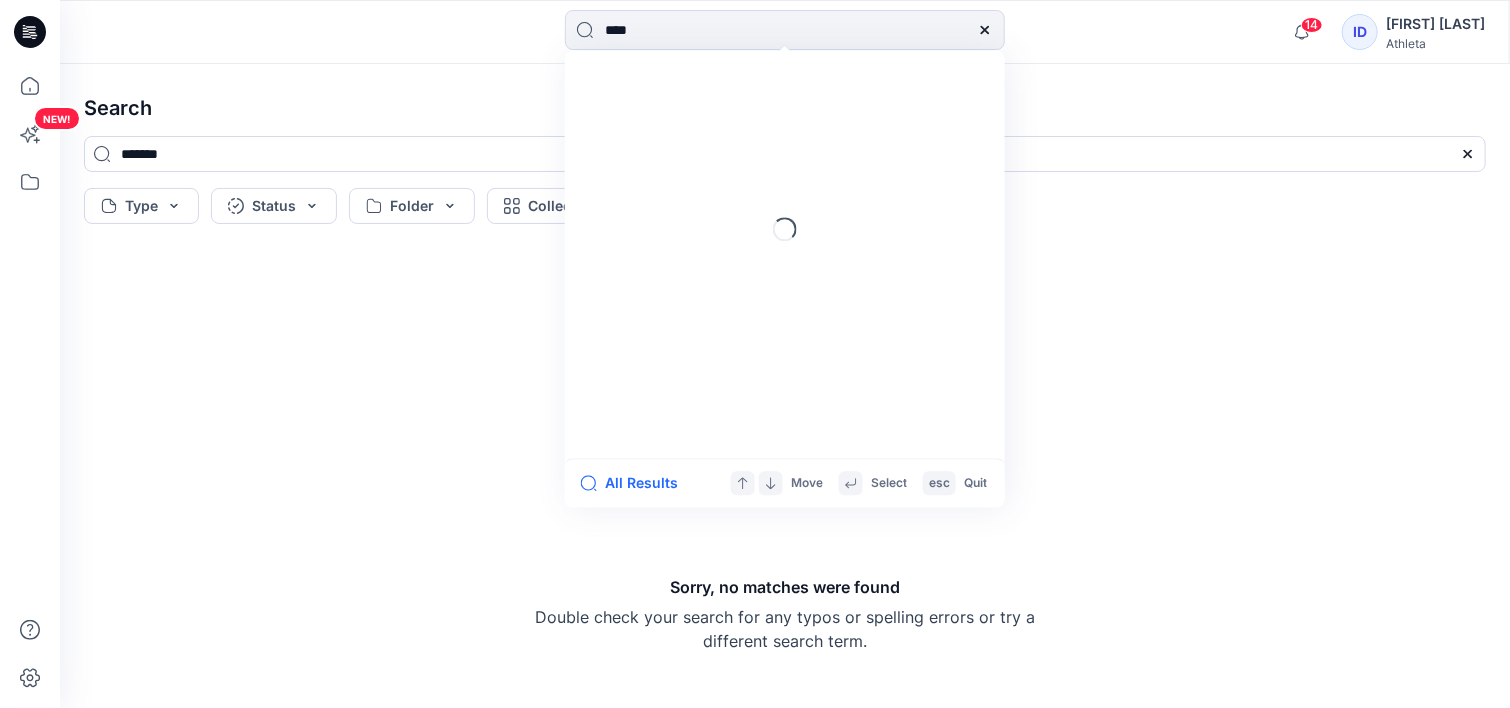 type 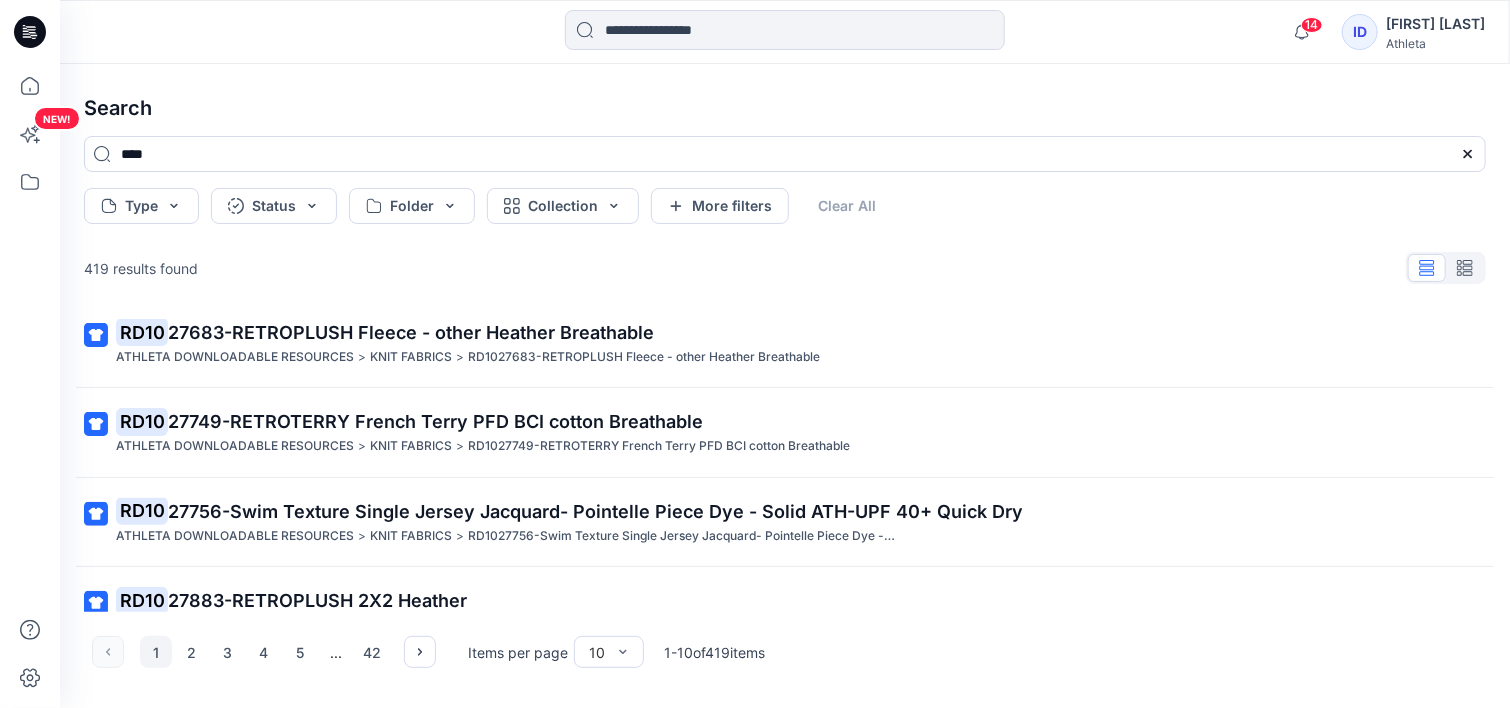 scroll, scrollTop: 493, scrollLeft: 0, axis: vertical 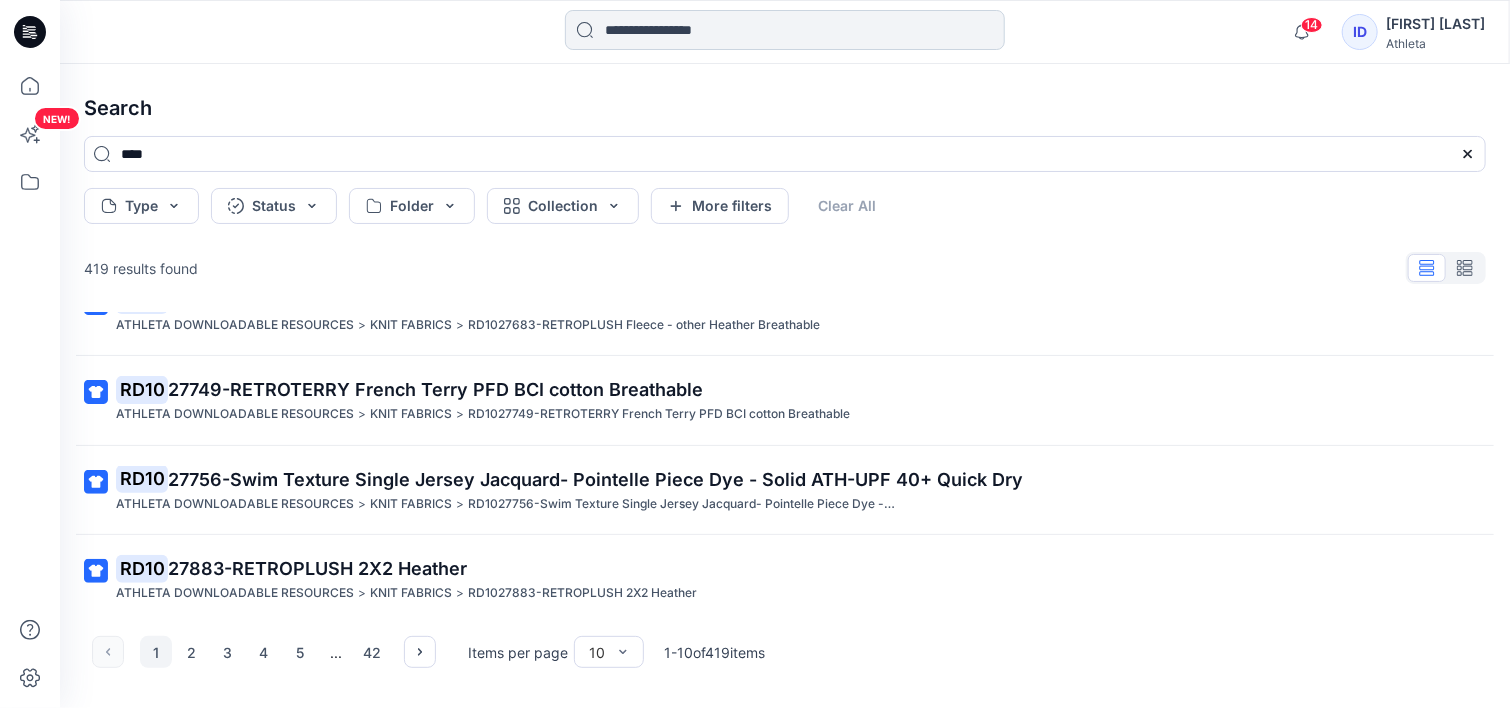 click at bounding box center (785, 30) 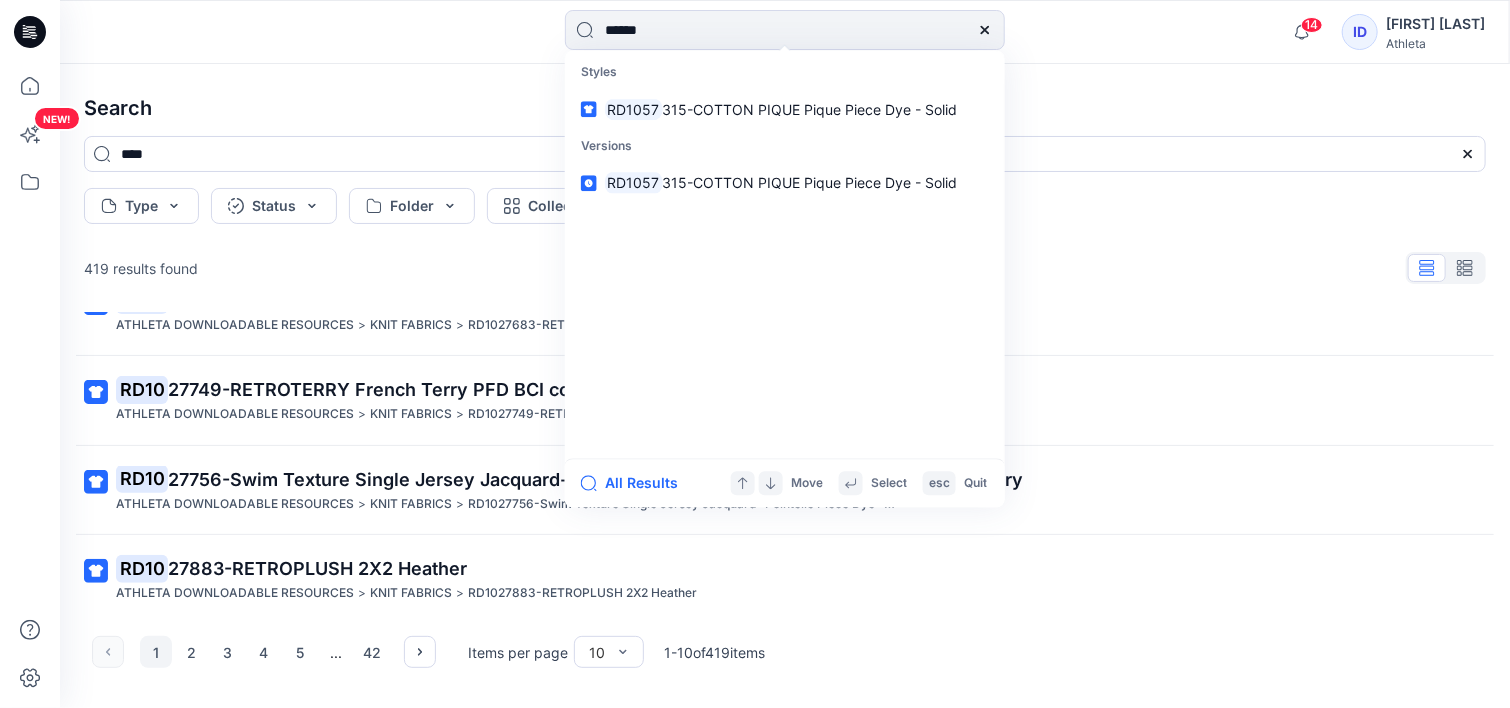 type on "******" 